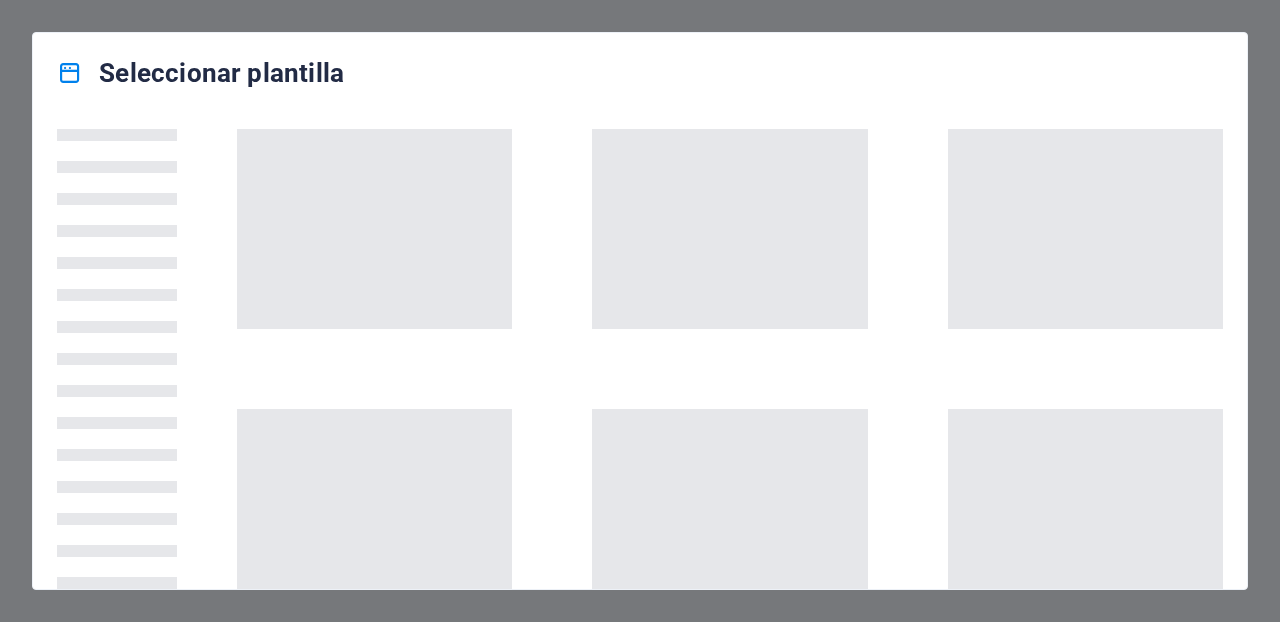 scroll, scrollTop: 0, scrollLeft: 0, axis: both 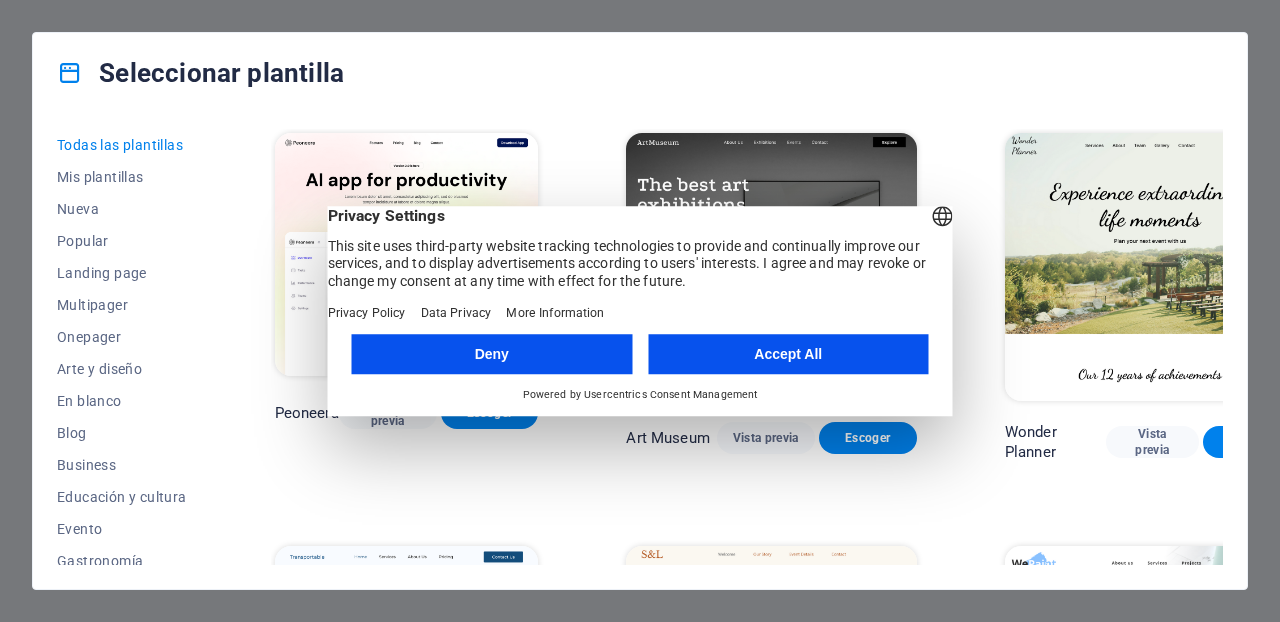 drag, startPoint x: 889, startPoint y: 290, endPoint x: 837, endPoint y: 287, distance: 52.086468 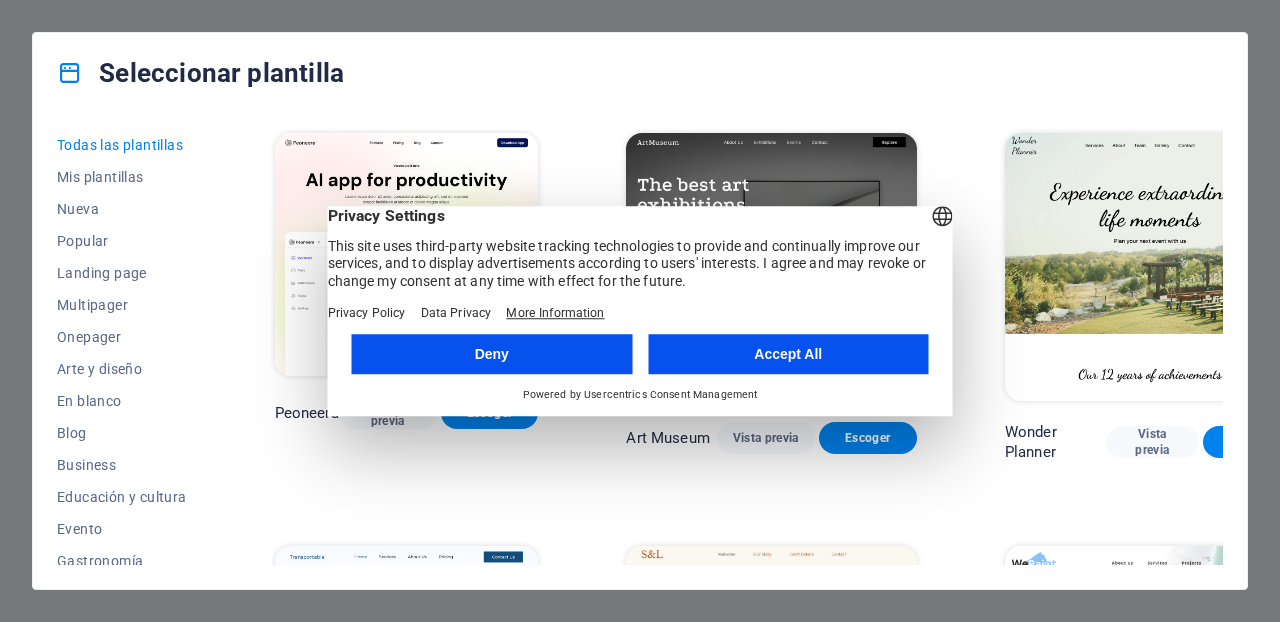 click on "More Information" at bounding box center [555, 313] 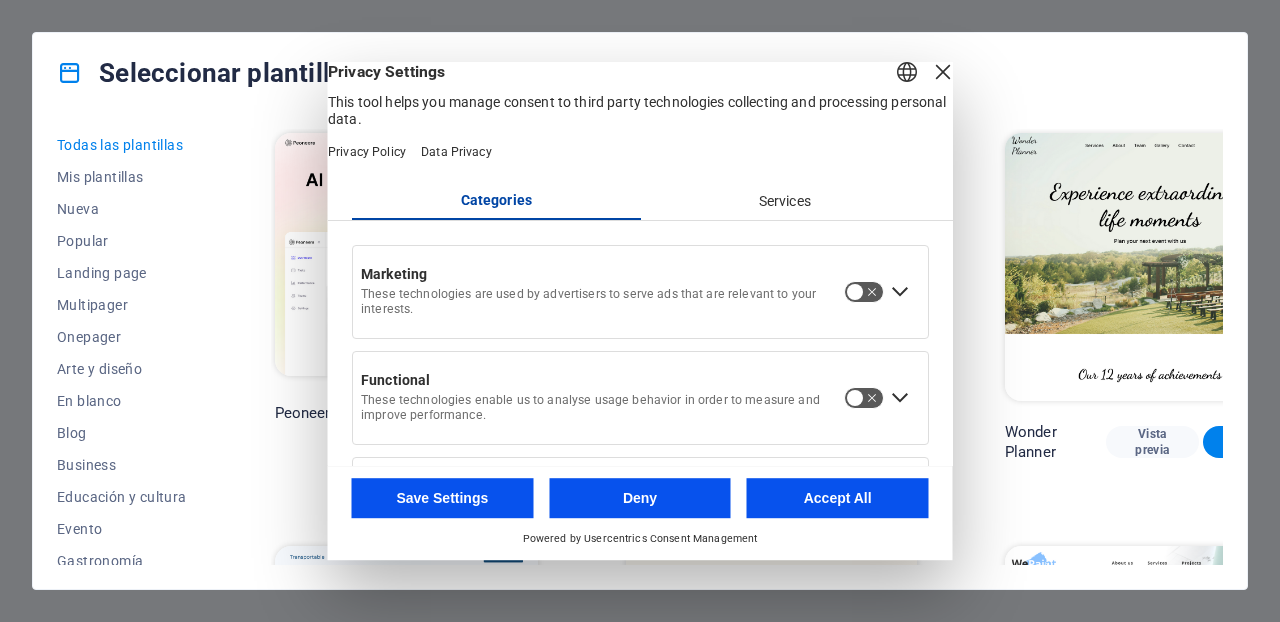 click at bounding box center (943, 72) 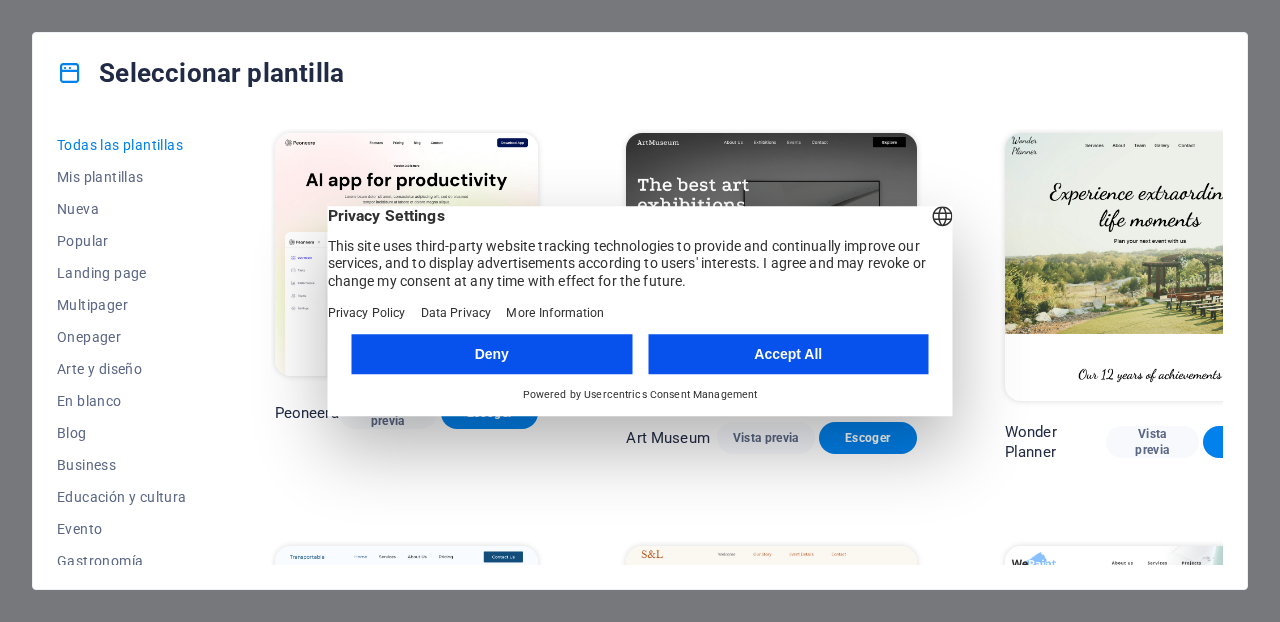 drag, startPoint x: 889, startPoint y: 291, endPoint x: 693, endPoint y: 277, distance: 196.49936 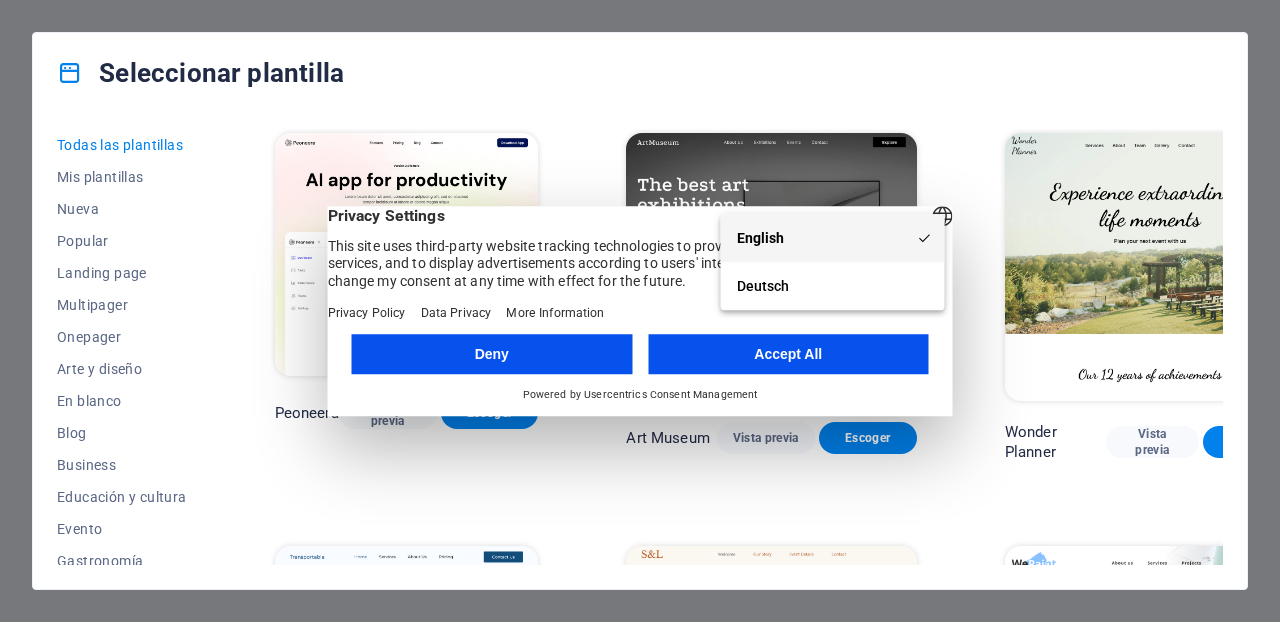 click on "English" at bounding box center (833, 238) 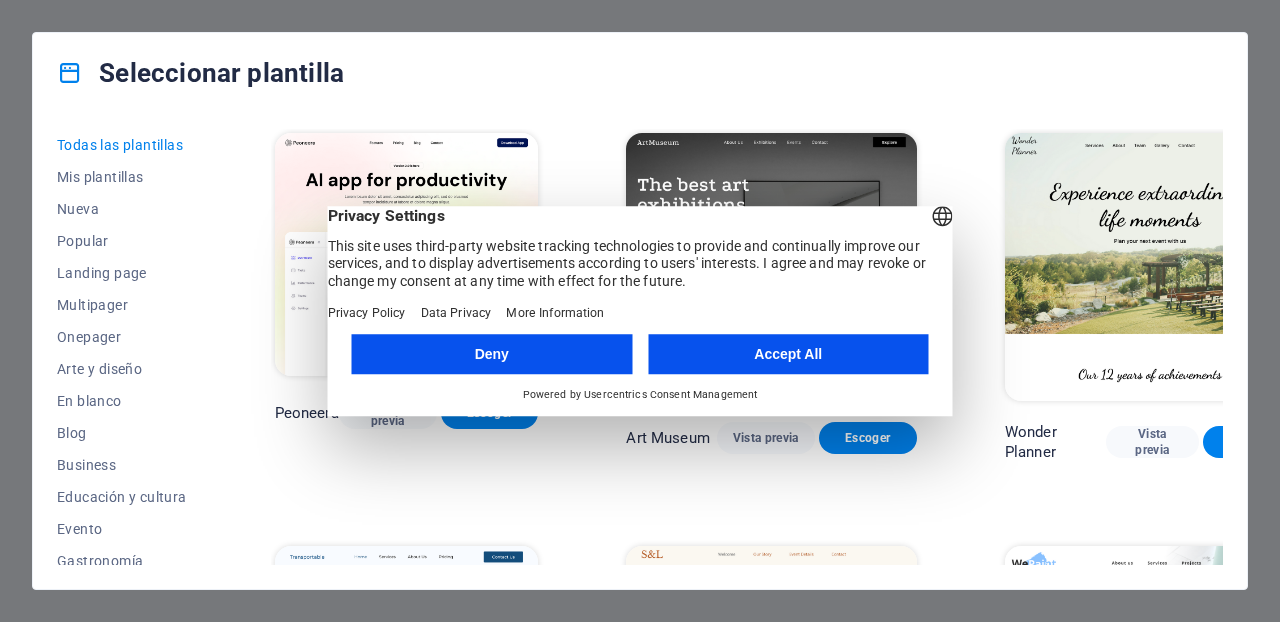 click on "Accept All" at bounding box center (788, 354) 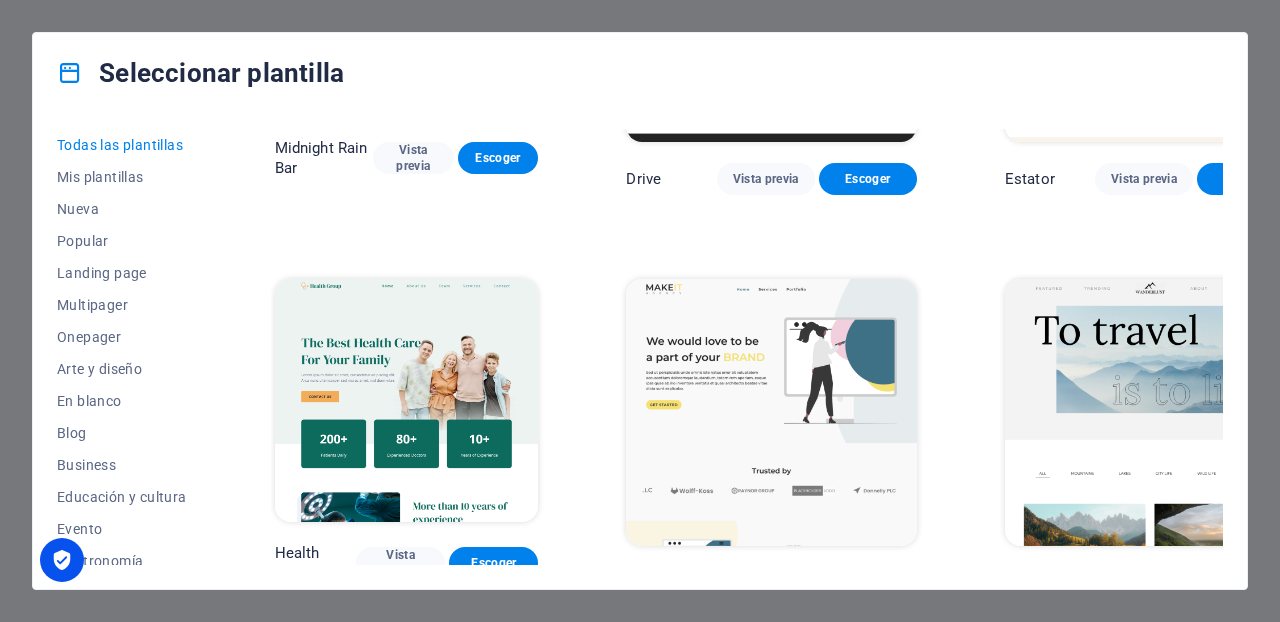 scroll, scrollTop: 3525, scrollLeft: 0, axis: vertical 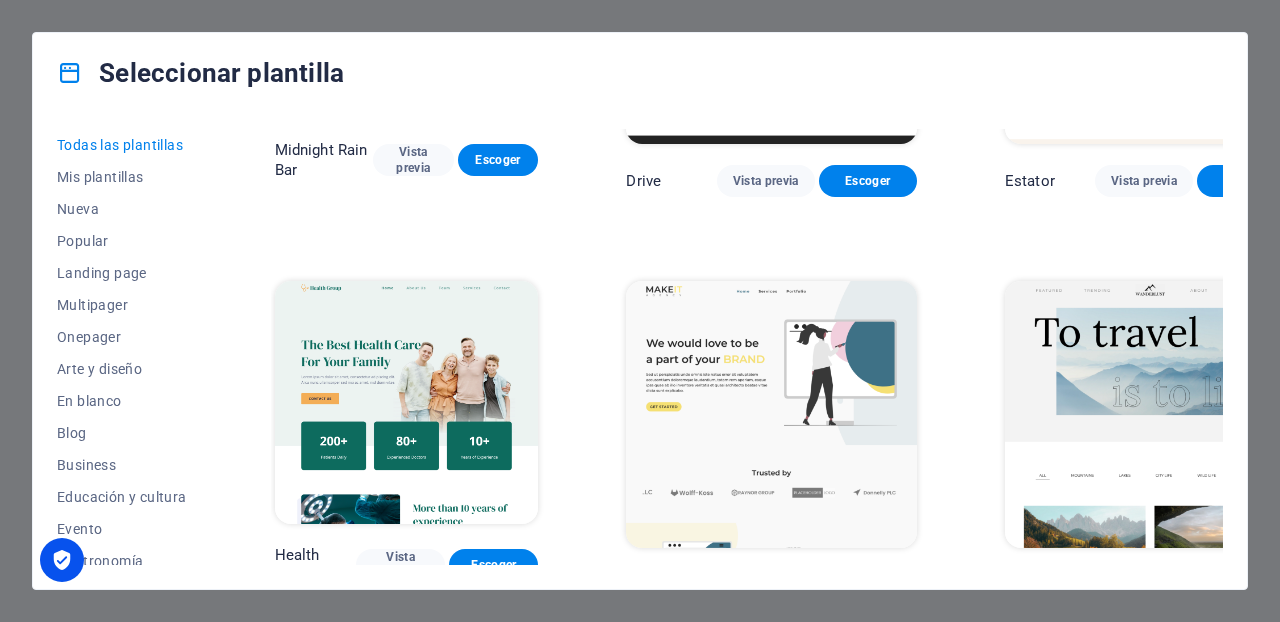 click on "Vista previa" at bounding box center [1144, 585] 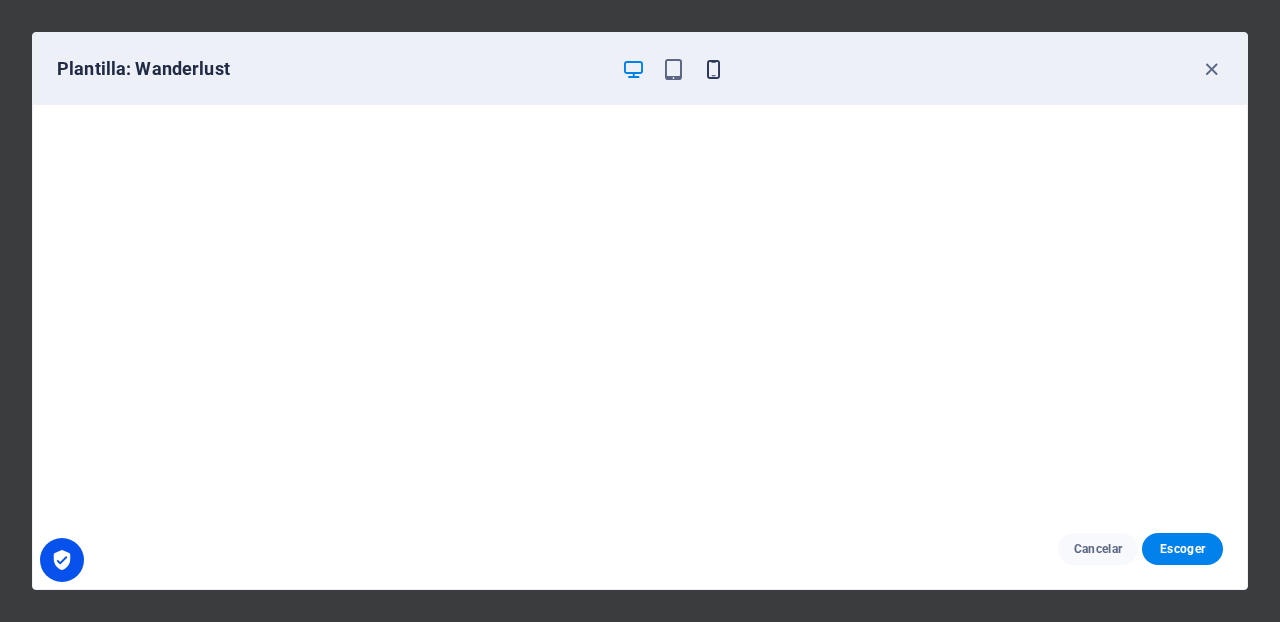 click at bounding box center [713, 69] 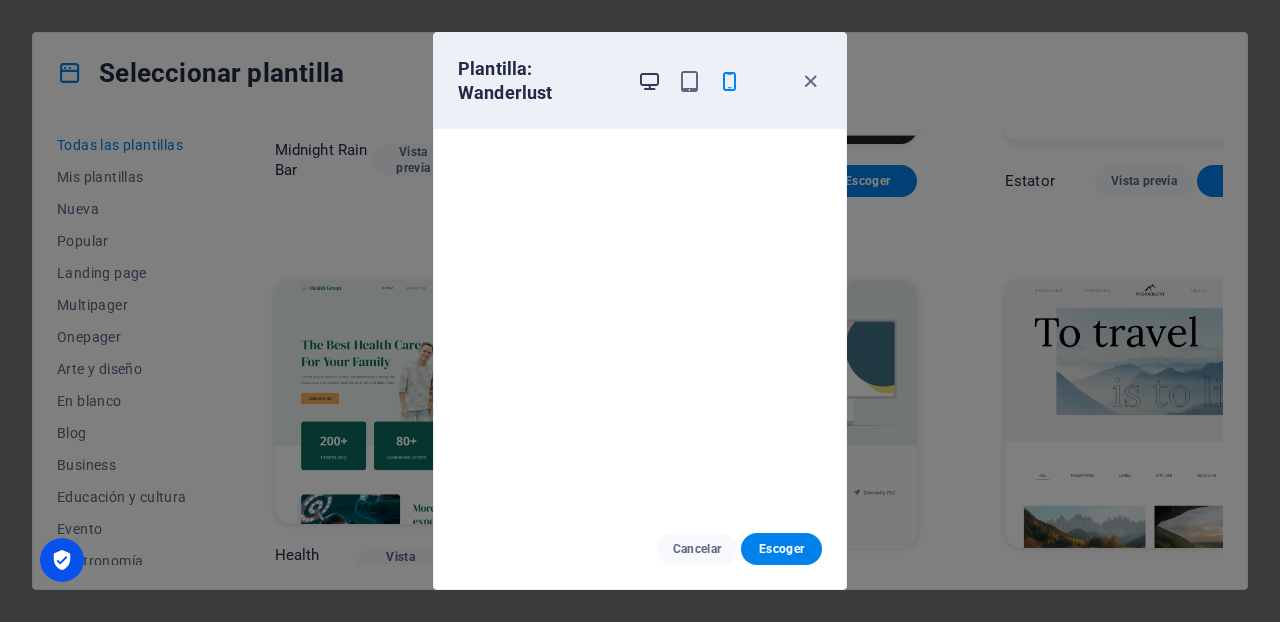 click at bounding box center [649, 81] 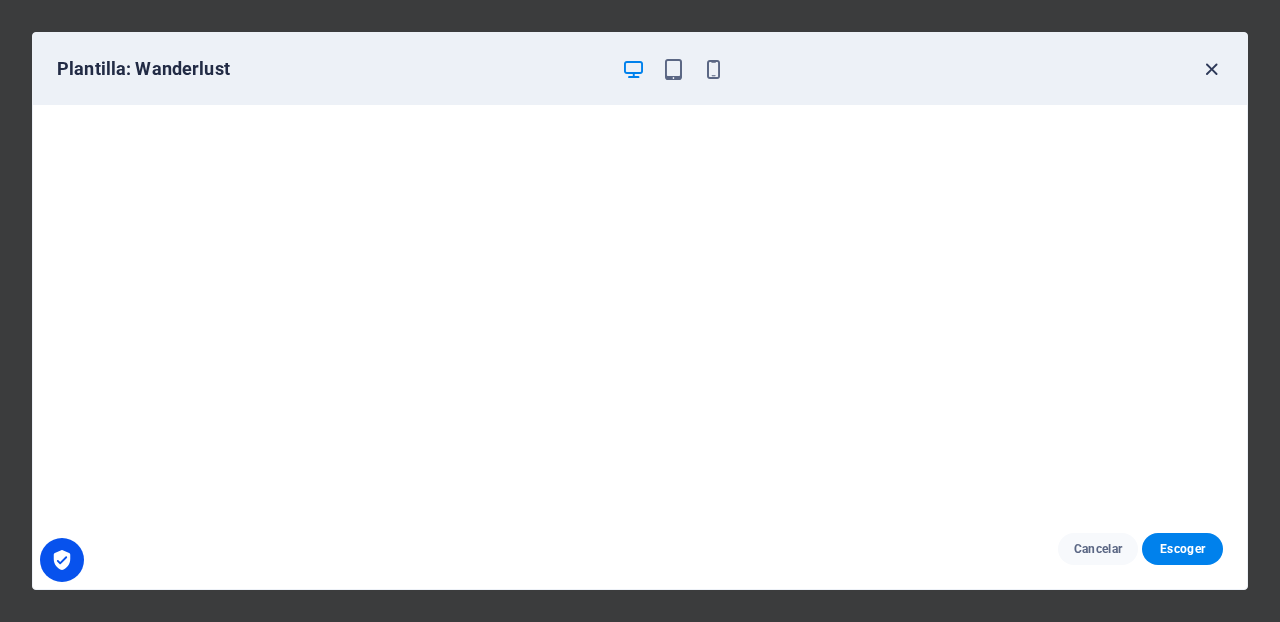 click at bounding box center [1211, 69] 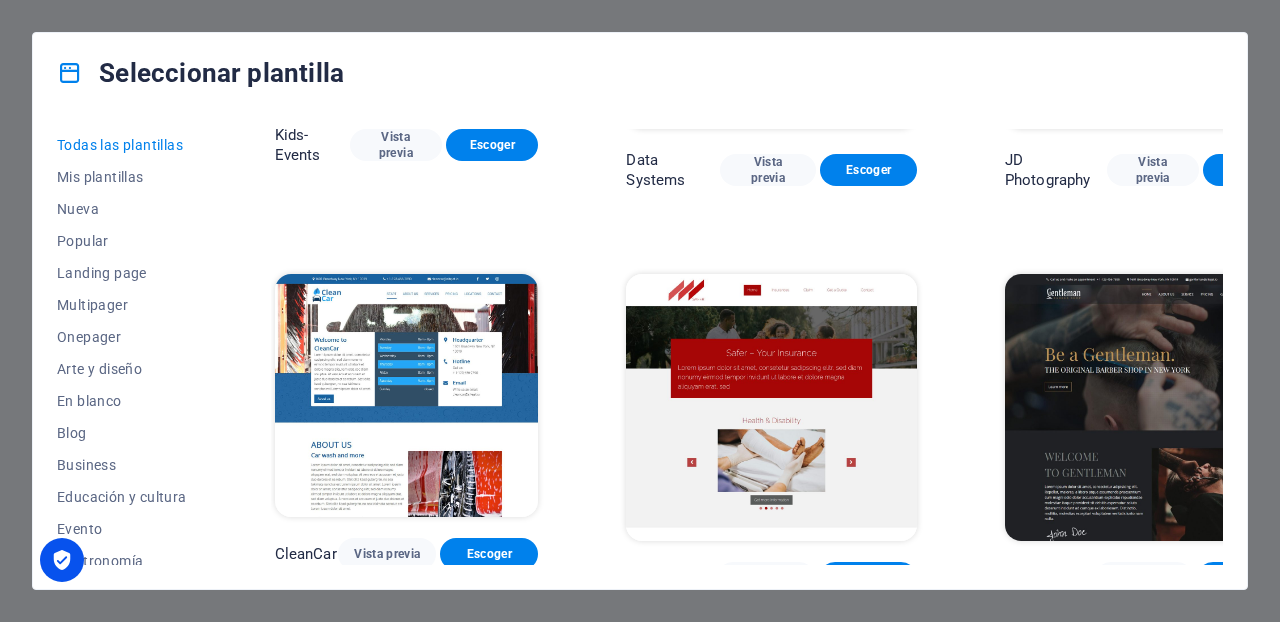 scroll, scrollTop: 7215, scrollLeft: 0, axis: vertical 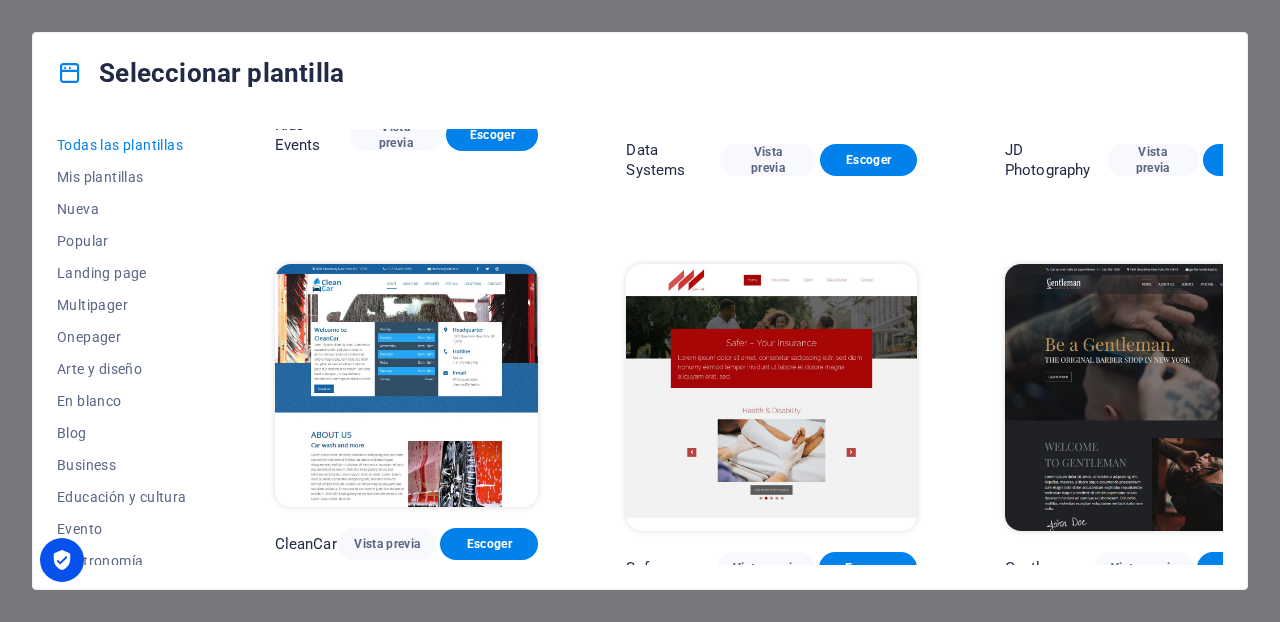click on "Vista previa" at bounding box center (388, 948) 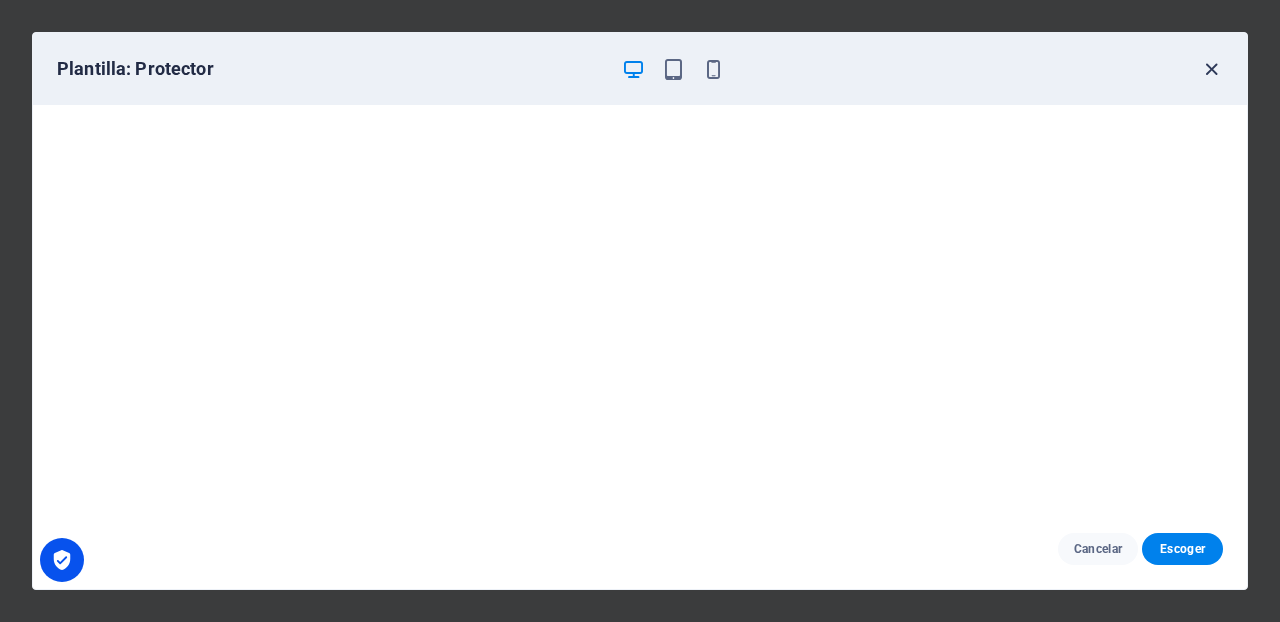 click at bounding box center [1211, 69] 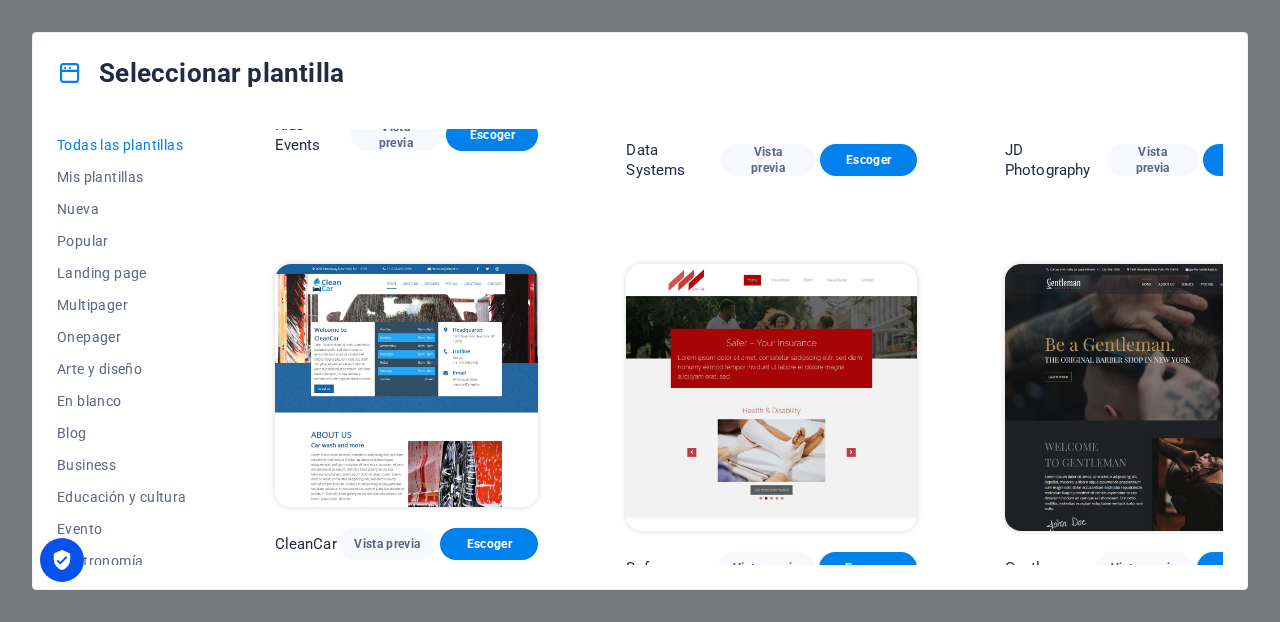 click on "Escoger" at bounding box center (490, 948) 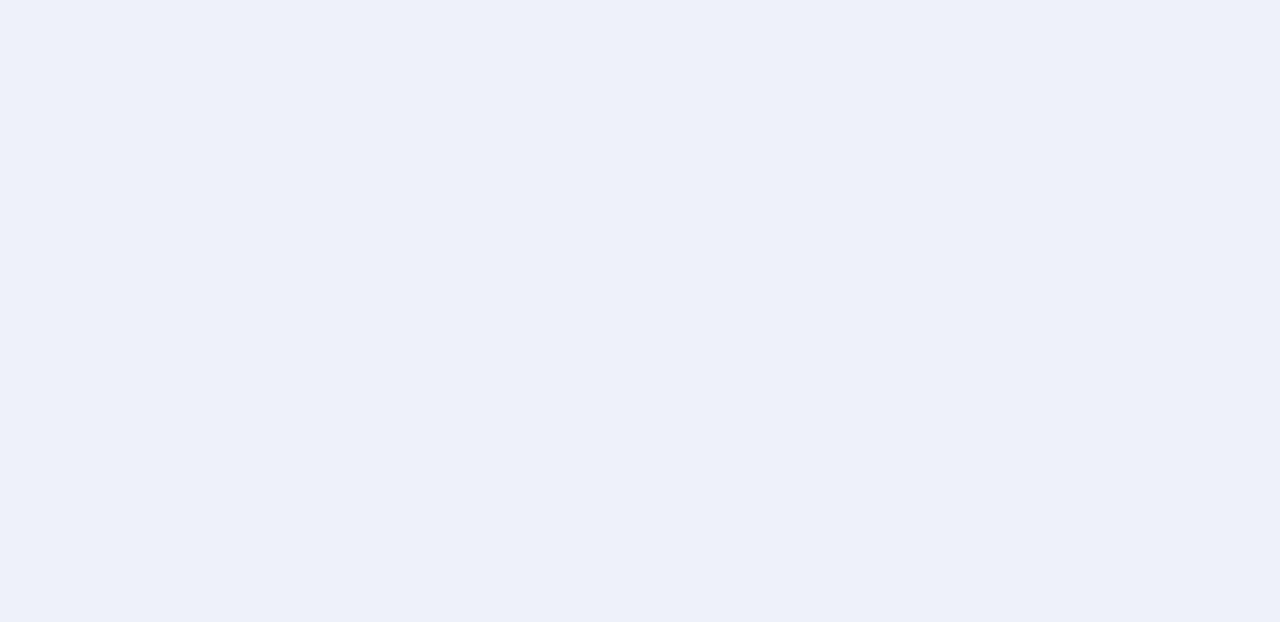 scroll, scrollTop: 0, scrollLeft: 0, axis: both 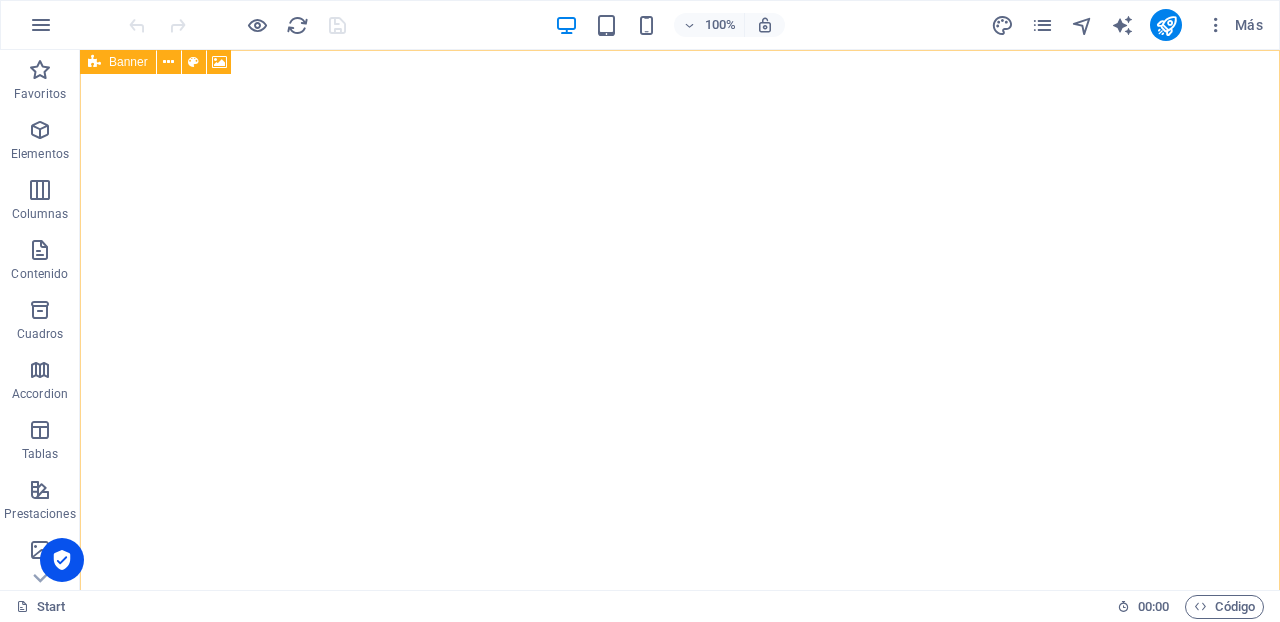 click on "Banner" at bounding box center [128, 62] 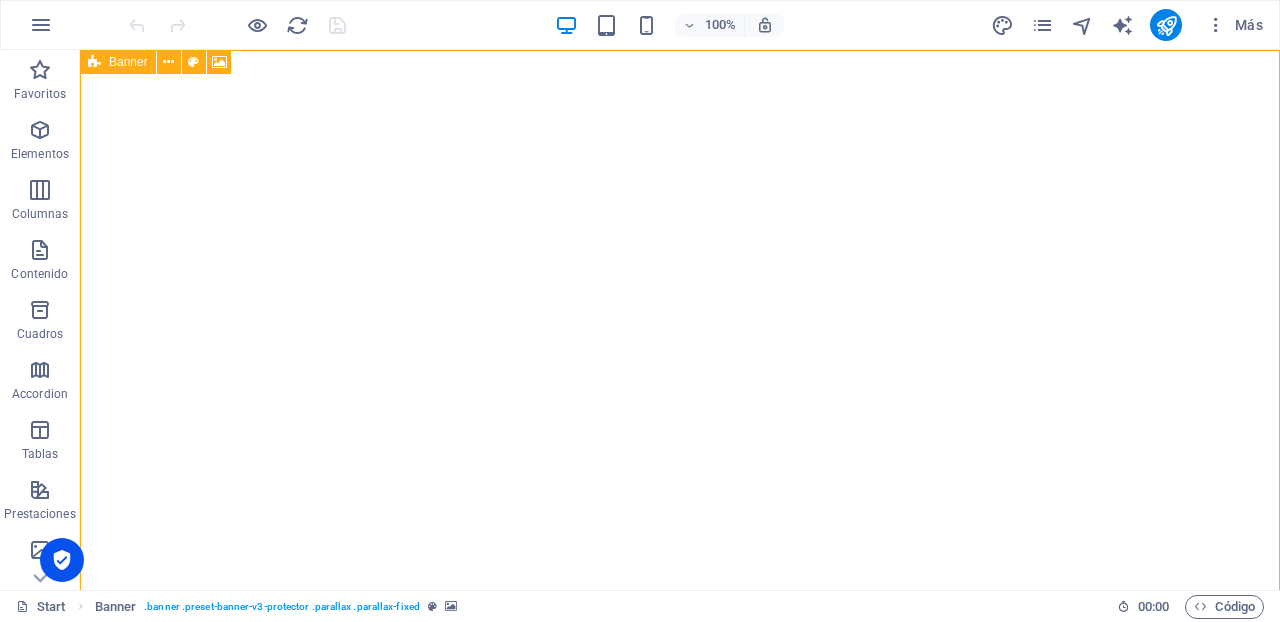 click at bounding box center [94, 62] 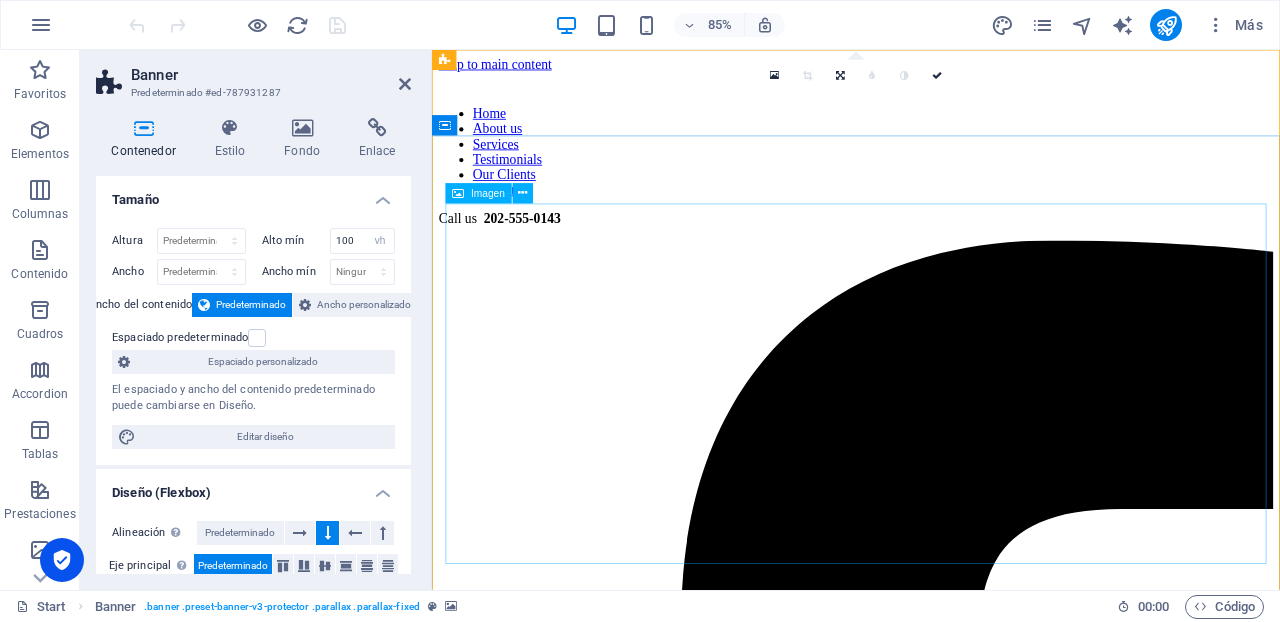 scroll, scrollTop: 0, scrollLeft: 0, axis: both 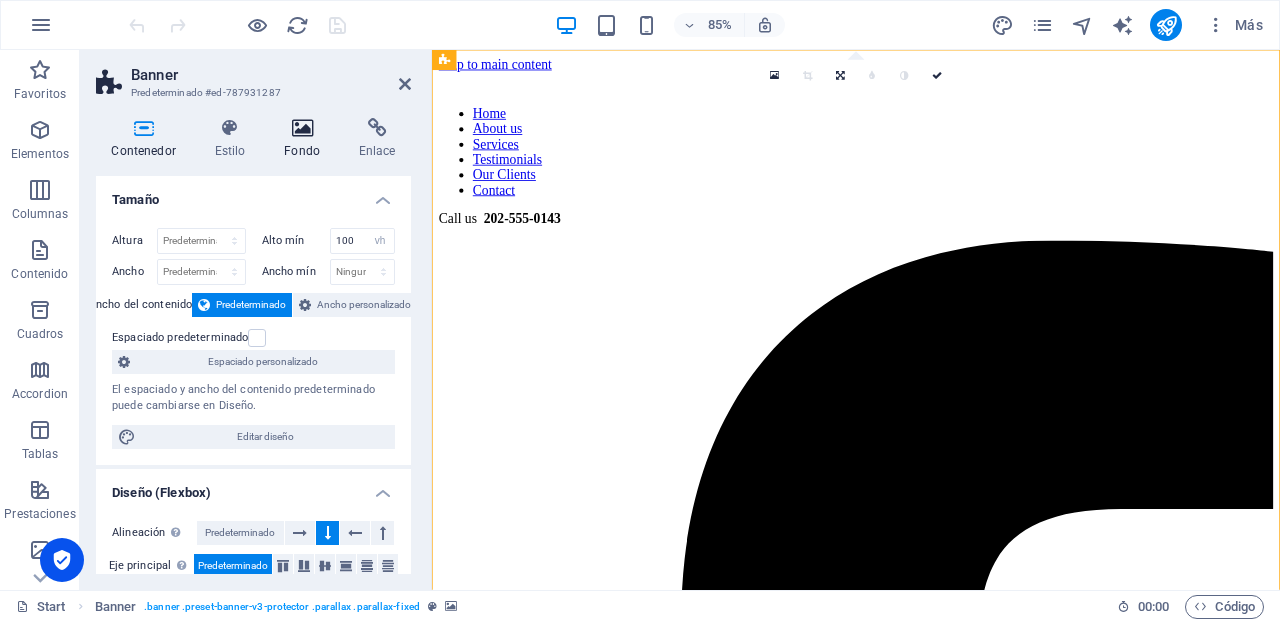 click at bounding box center [302, 128] 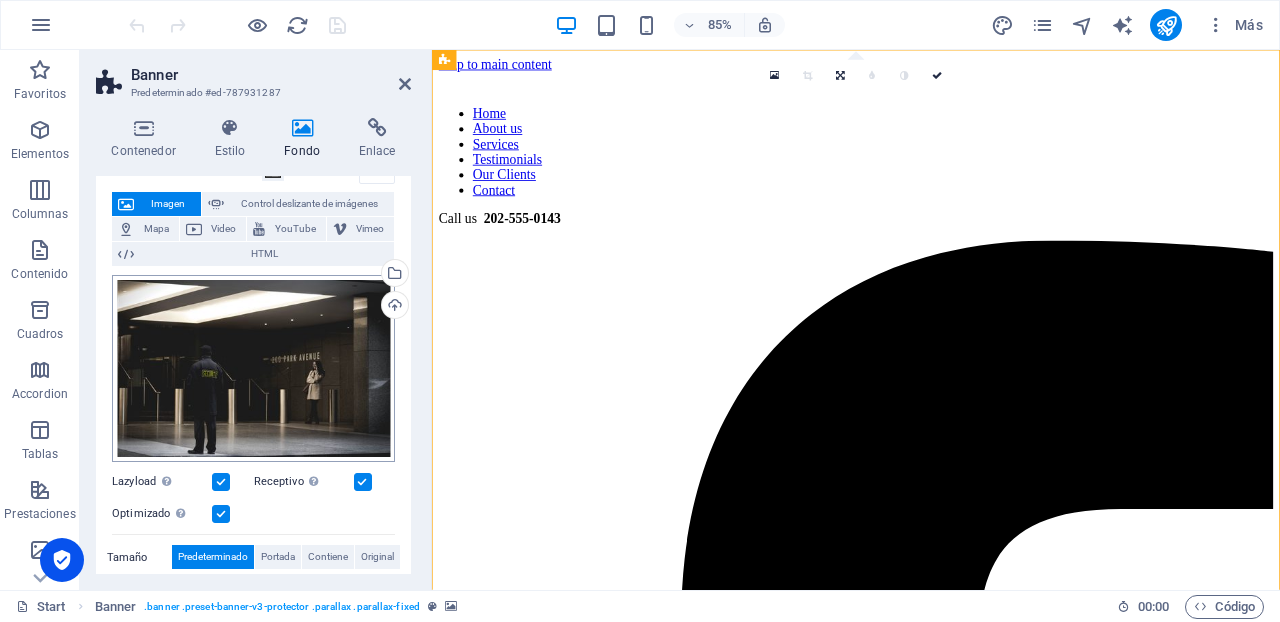 scroll, scrollTop: 85, scrollLeft: 0, axis: vertical 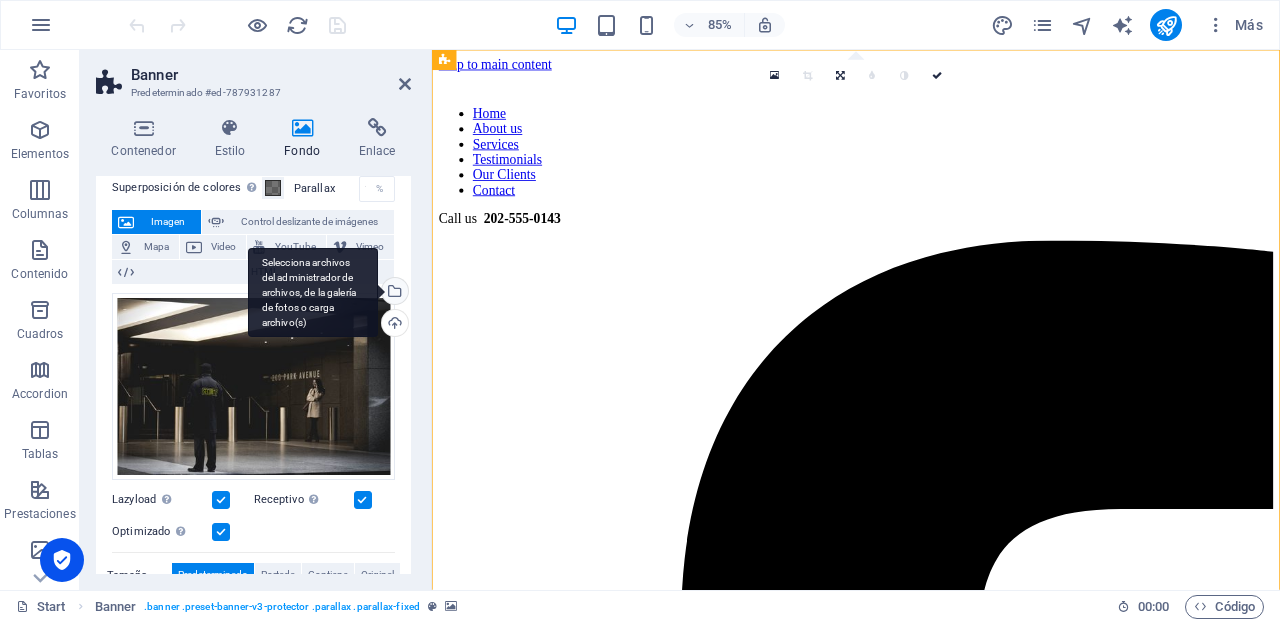 click on "Selecciona archivos del administrador de archivos, de la galería de fotos o carga archivo(s)" at bounding box center [393, 293] 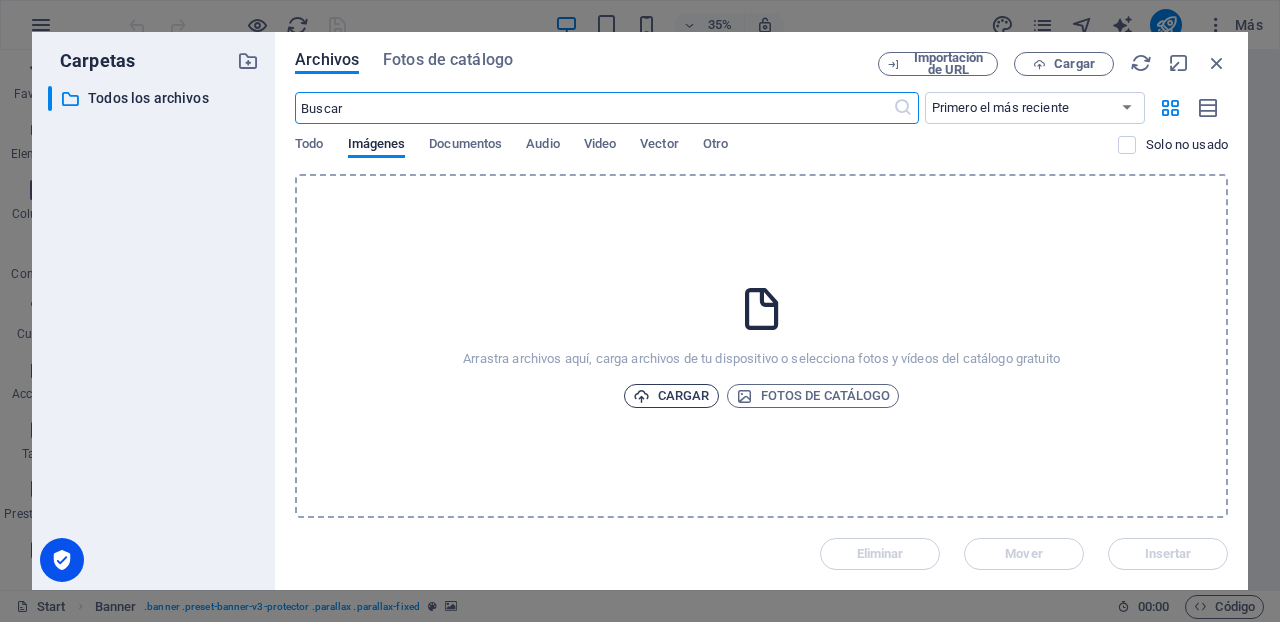 click on "Cargar" at bounding box center [671, 396] 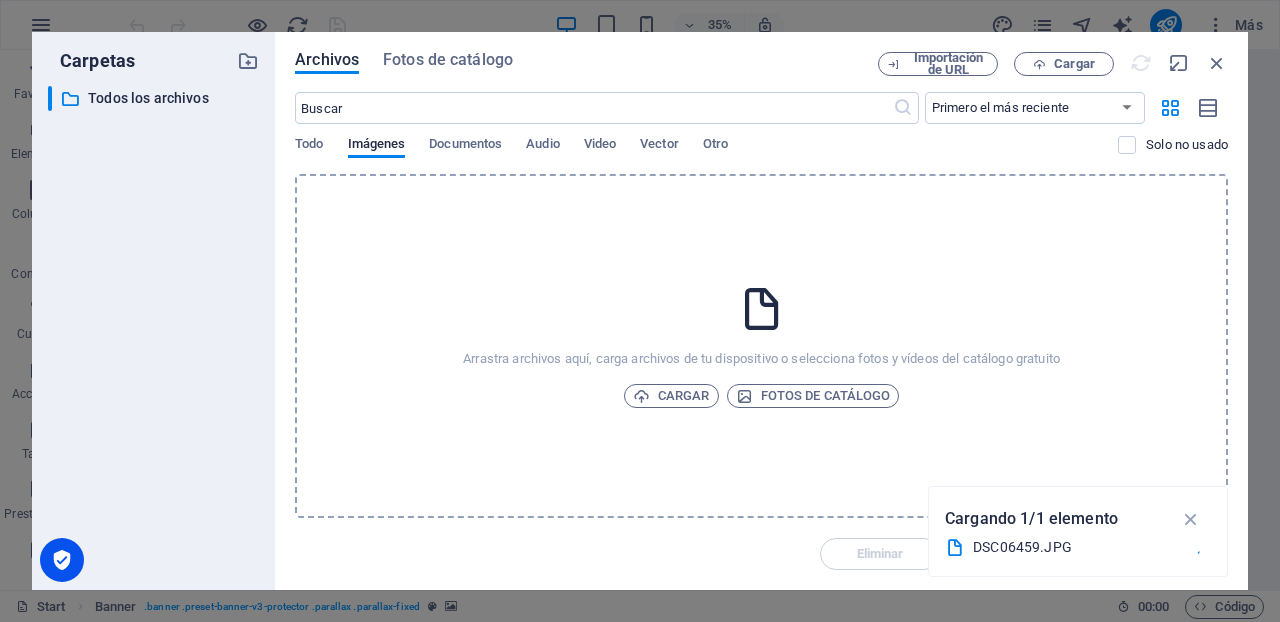 click on "Archivos Fotos de catálogo Importación de URL Cargar ​ Primero el más reciente Primero el más antiguo Nombre (A-Z) Nombre (Z-A) Tamaño (0-9) Tamaño (9-0) Resolución (0-9) Resolución (9-0) Todo Imágenes Documentos Audio Video Vector Otro Solo no usado Arrastra archivos aquí, carga archivos de tu dispositivo o selecciona fotos y vídeos del catálogo gratuito Cargar Fotos de catálogo Eliminar Mover Insertar" at bounding box center [761, 311] 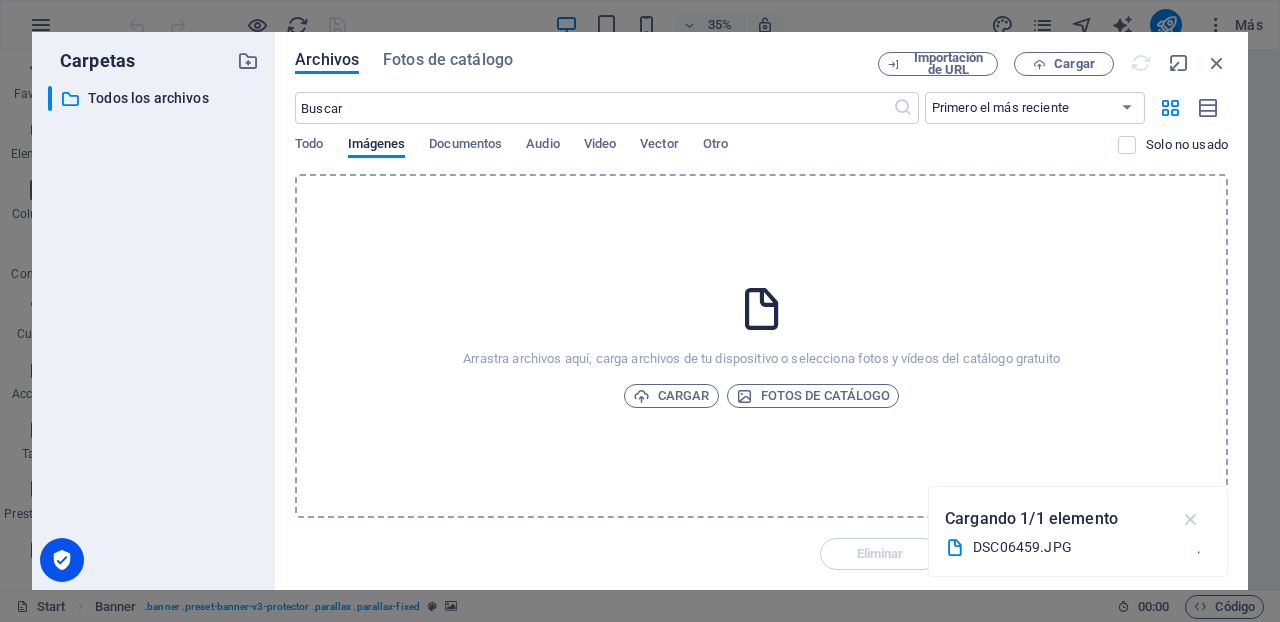 click at bounding box center [1191, 519] 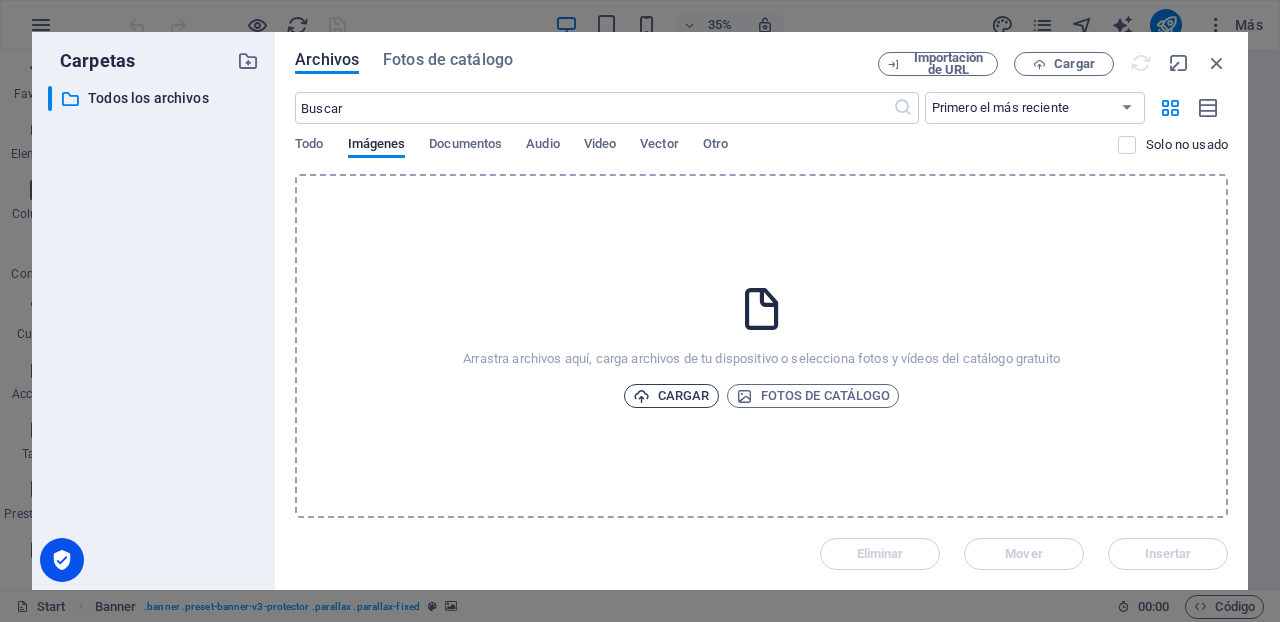 click on "Cargar" at bounding box center (671, 396) 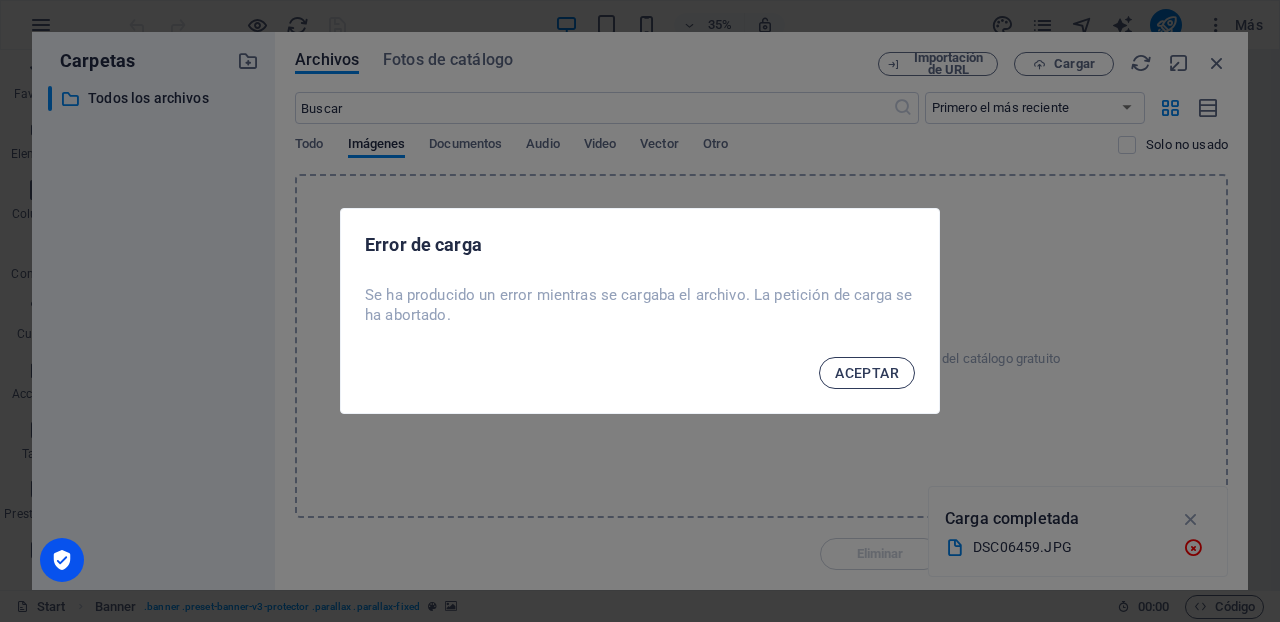 click on "ACEPTAR" at bounding box center (867, 373) 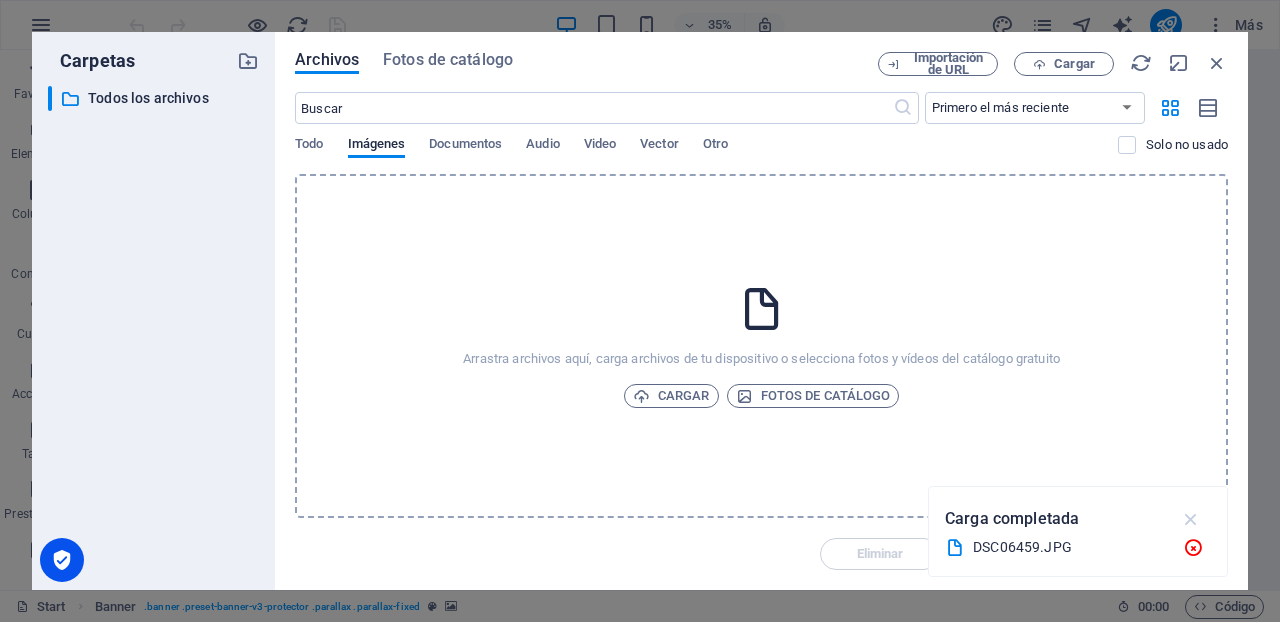 click at bounding box center [1191, 519] 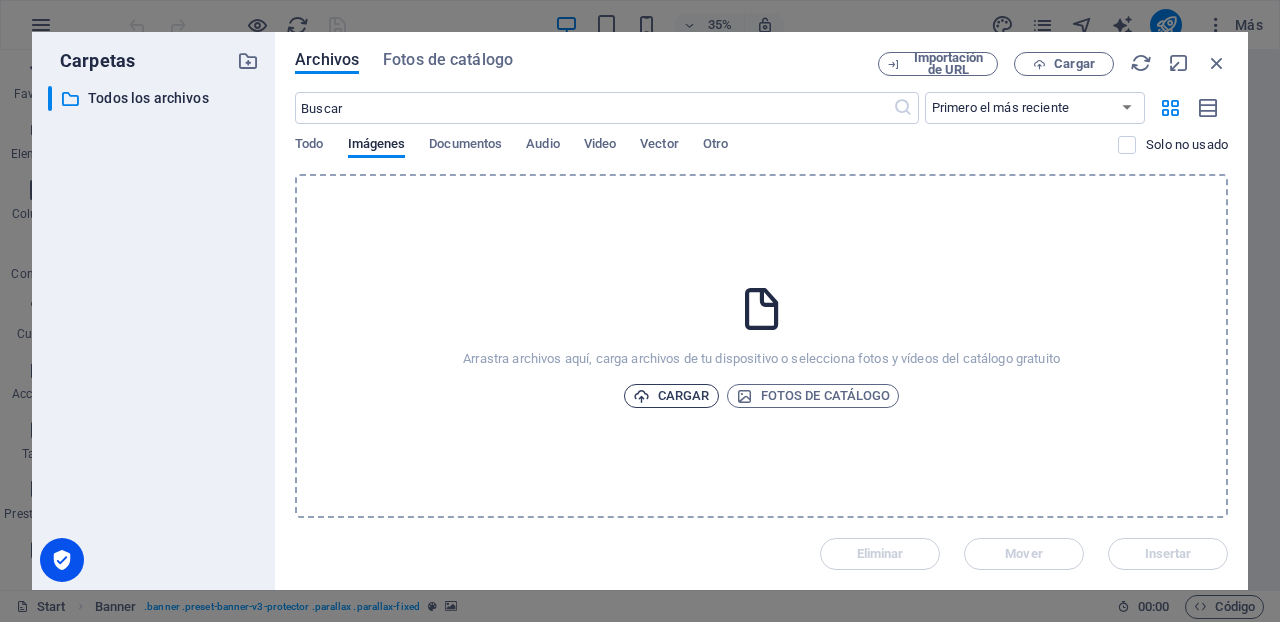 click on "Cargar" at bounding box center (671, 396) 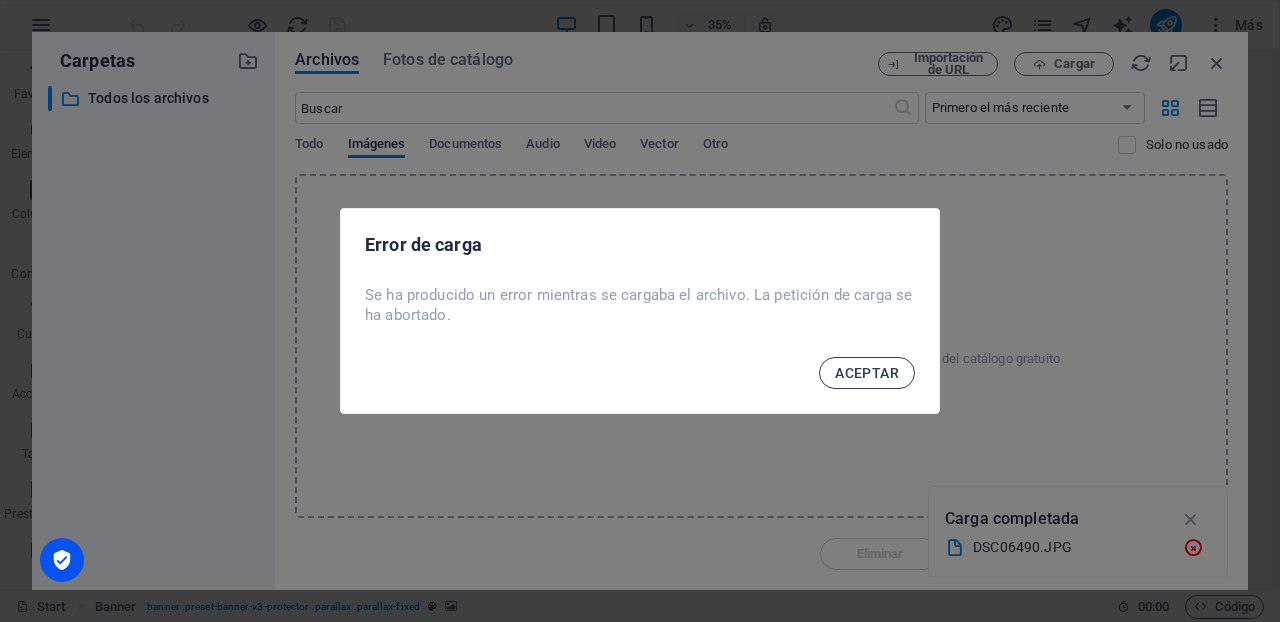 click on "ACEPTAR" at bounding box center [867, 373] 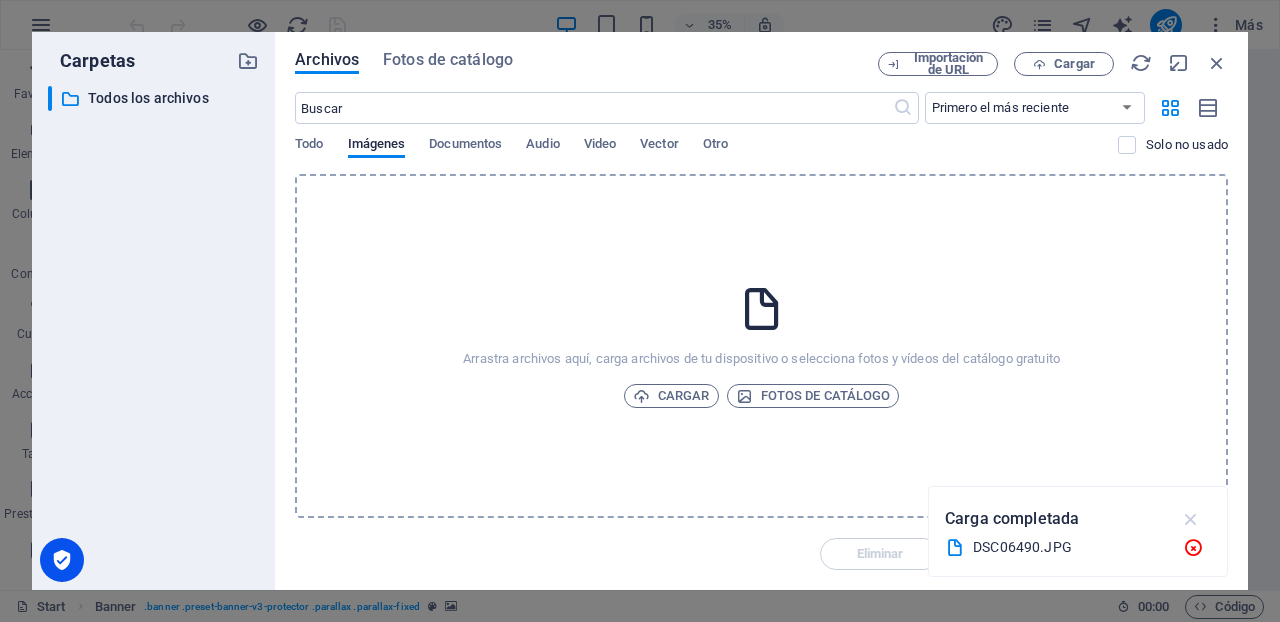 click at bounding box center [1191, 519] 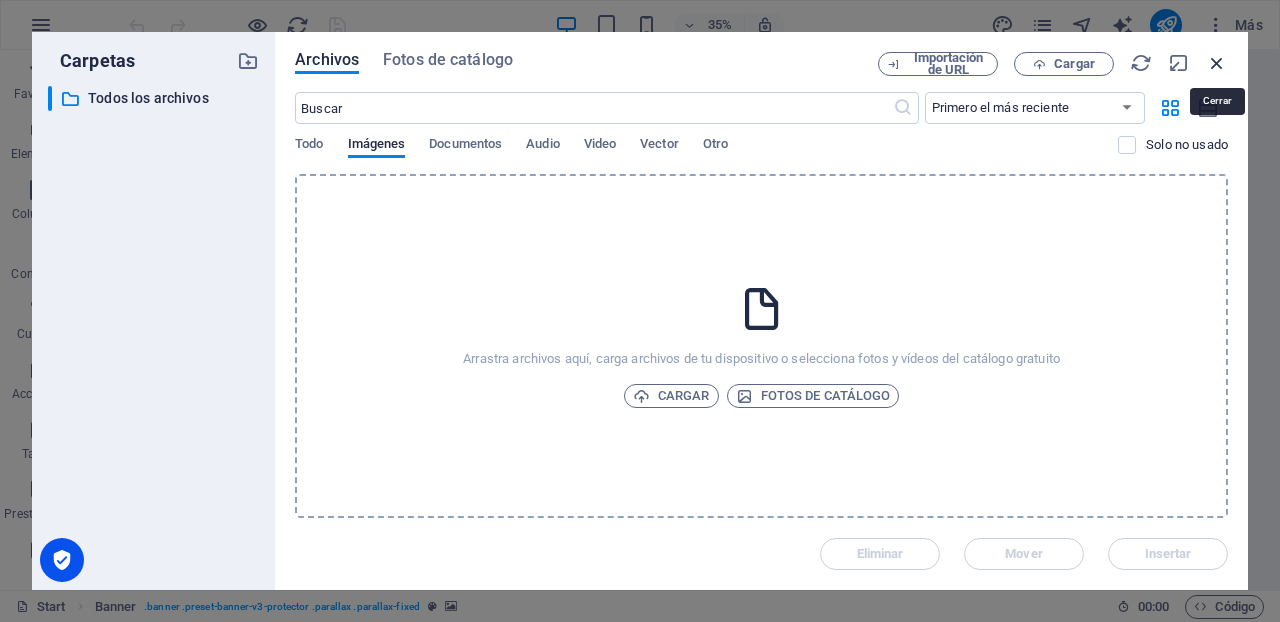 click at bounding box center [1217, 63] 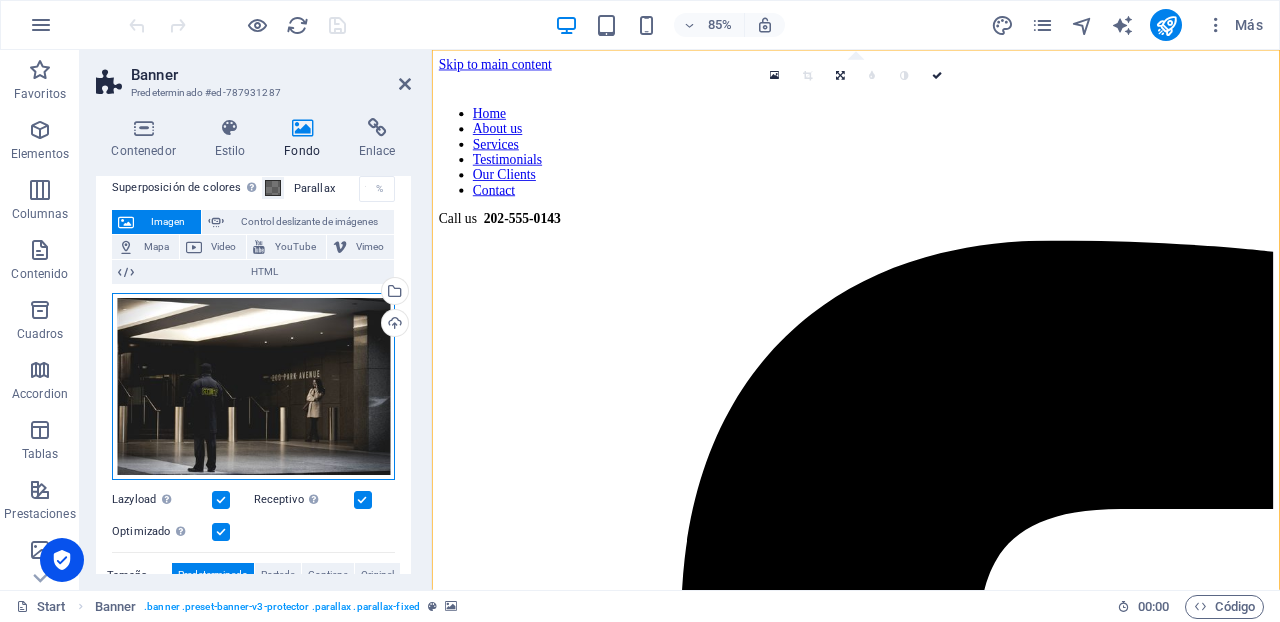 click on "Arrastra archivos aquí, haz clic para escoger archivos o  selecciona archivos de Archivos o de nuestra galería gratuita de fotos y vídeos" at bounding box center [253, 386] 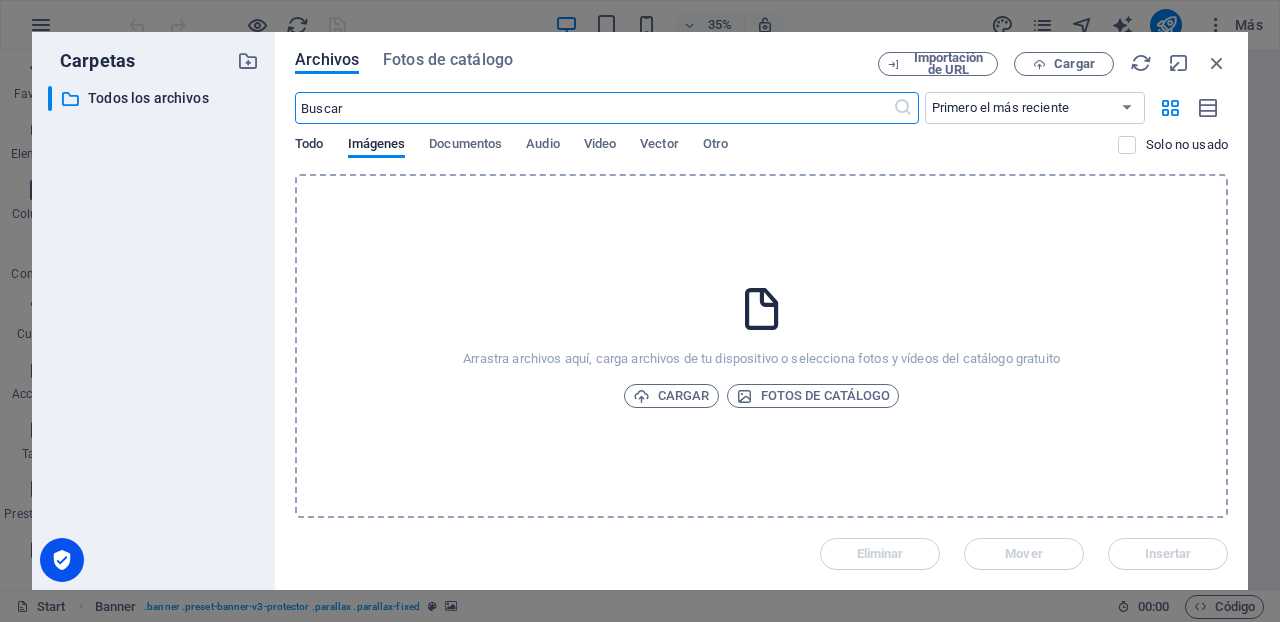 click on "Todo" at bounding box center [309, 146] 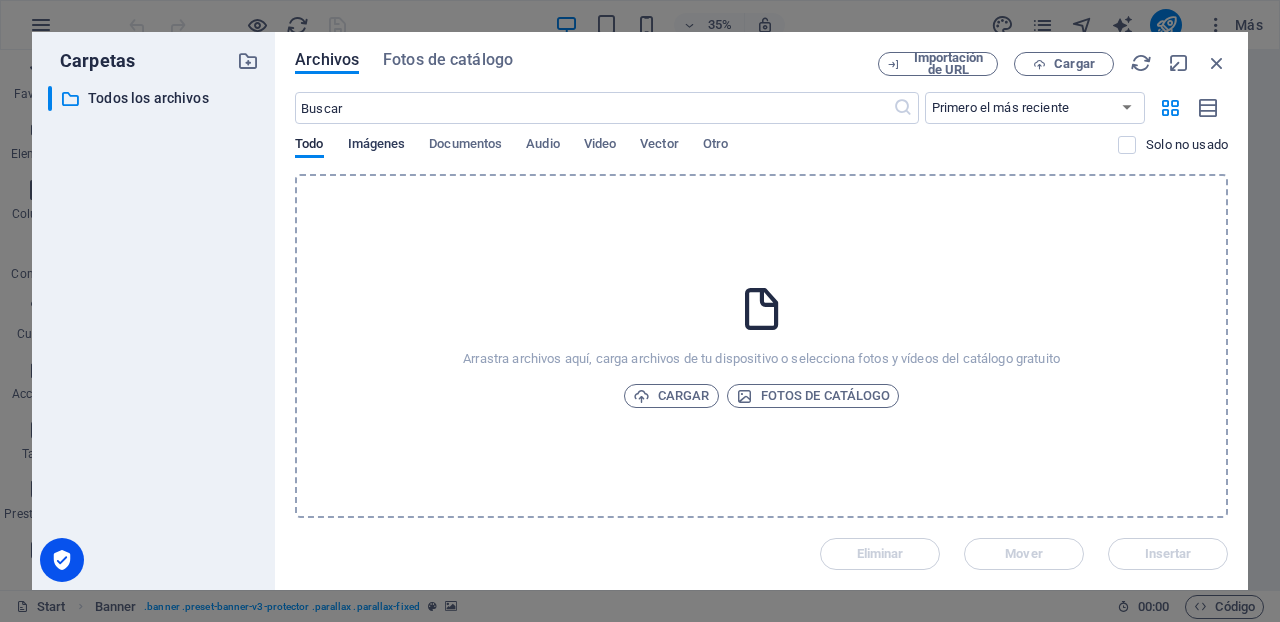 click on "Imágenes" at bounding box center (377, 146) 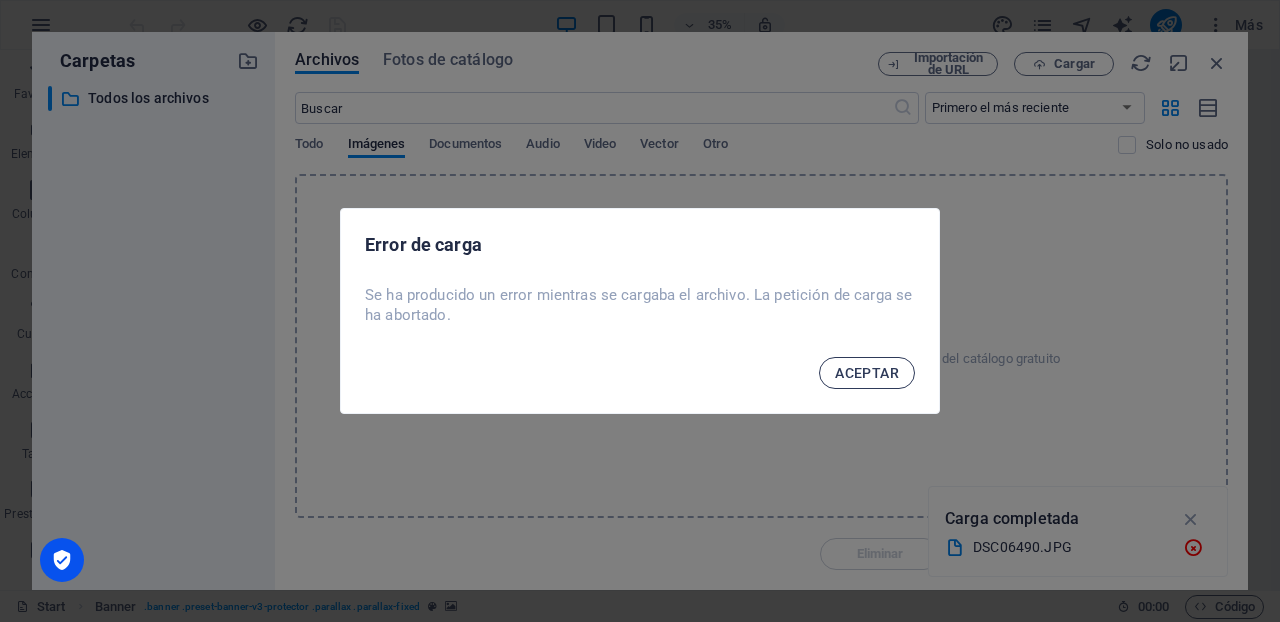 click on "ACEPTAR" at bounding box center (867, 373) 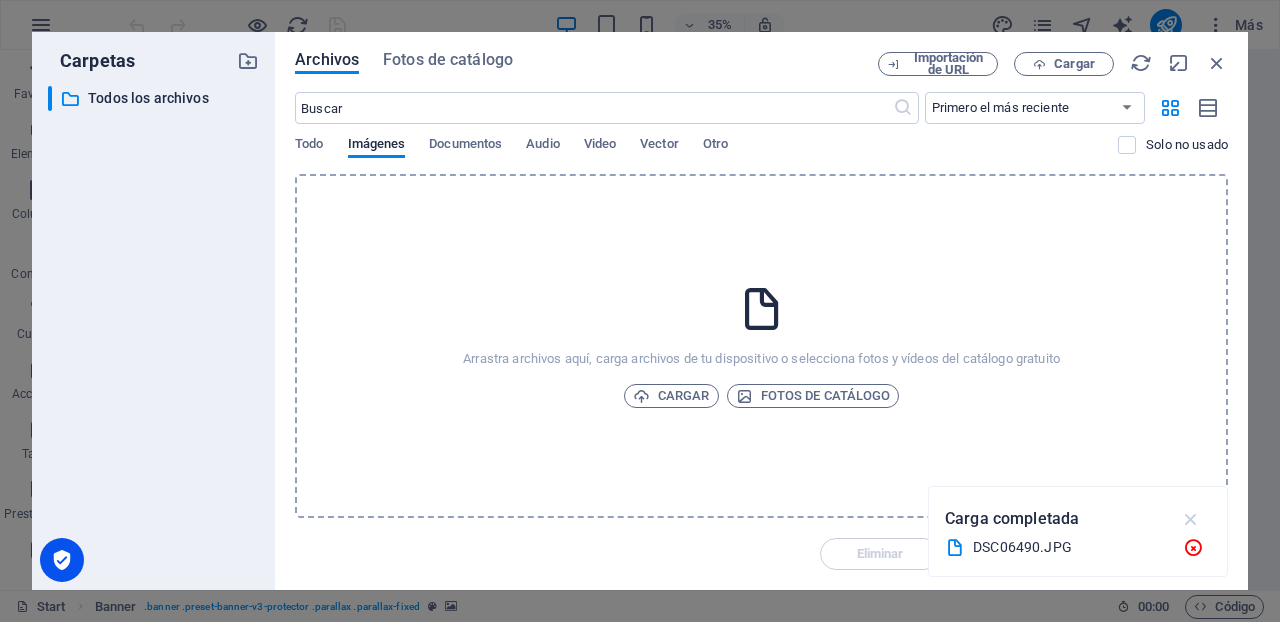 click at bounding box center (1191, 519) 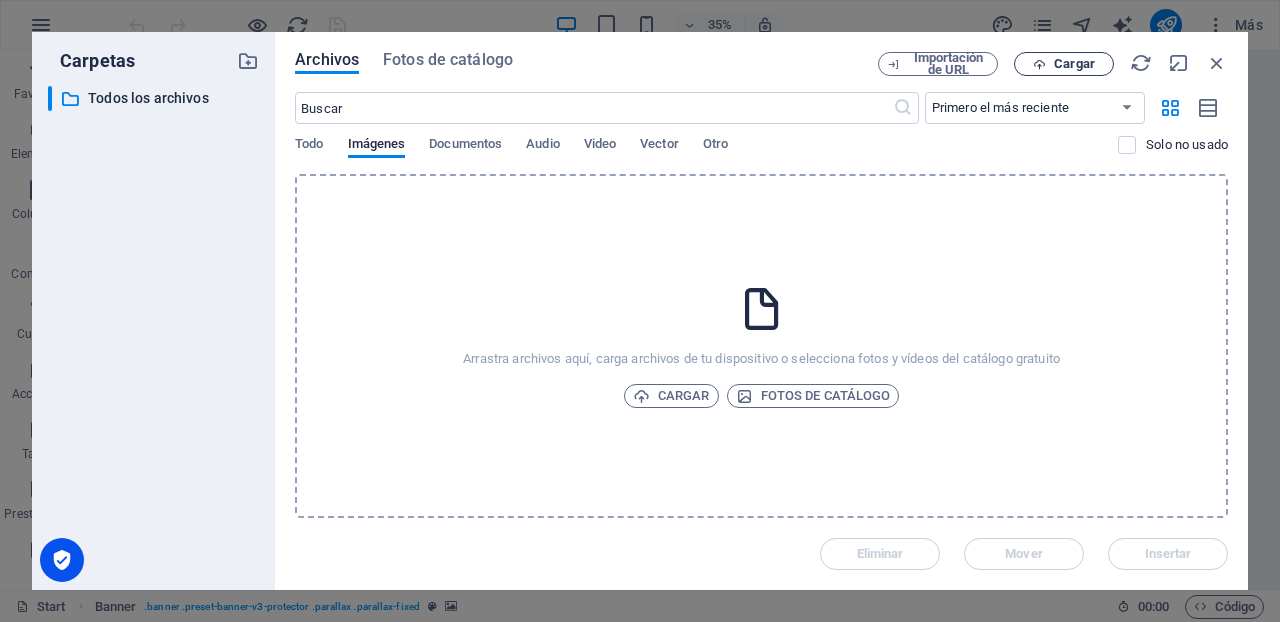 click on "Cargar" at bounding box center (1074, 64) 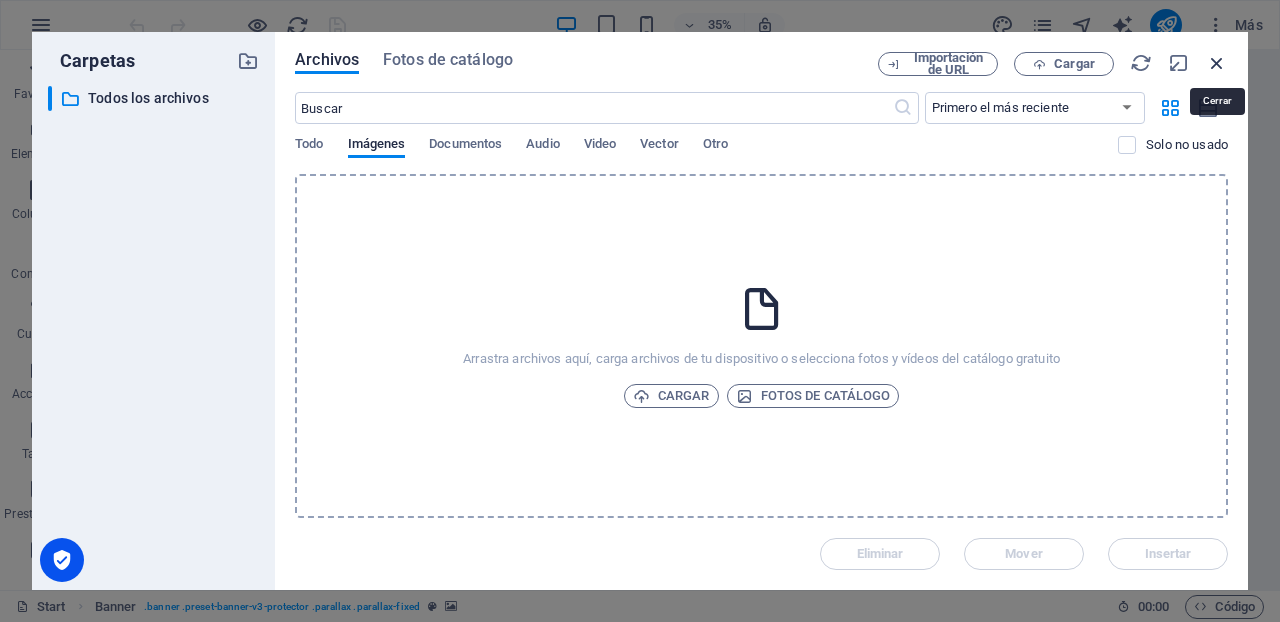 click at bounding box center [1217, 63] 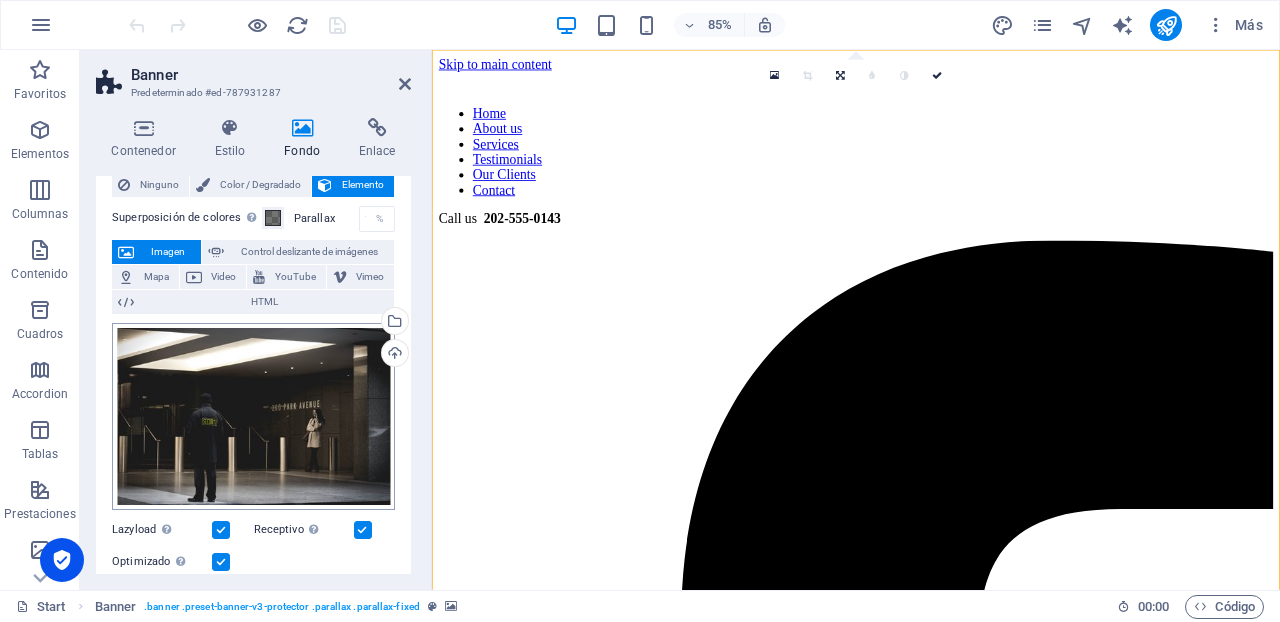 scroll, scrollTop: 56, scrollLeft: 0, axis: vertical 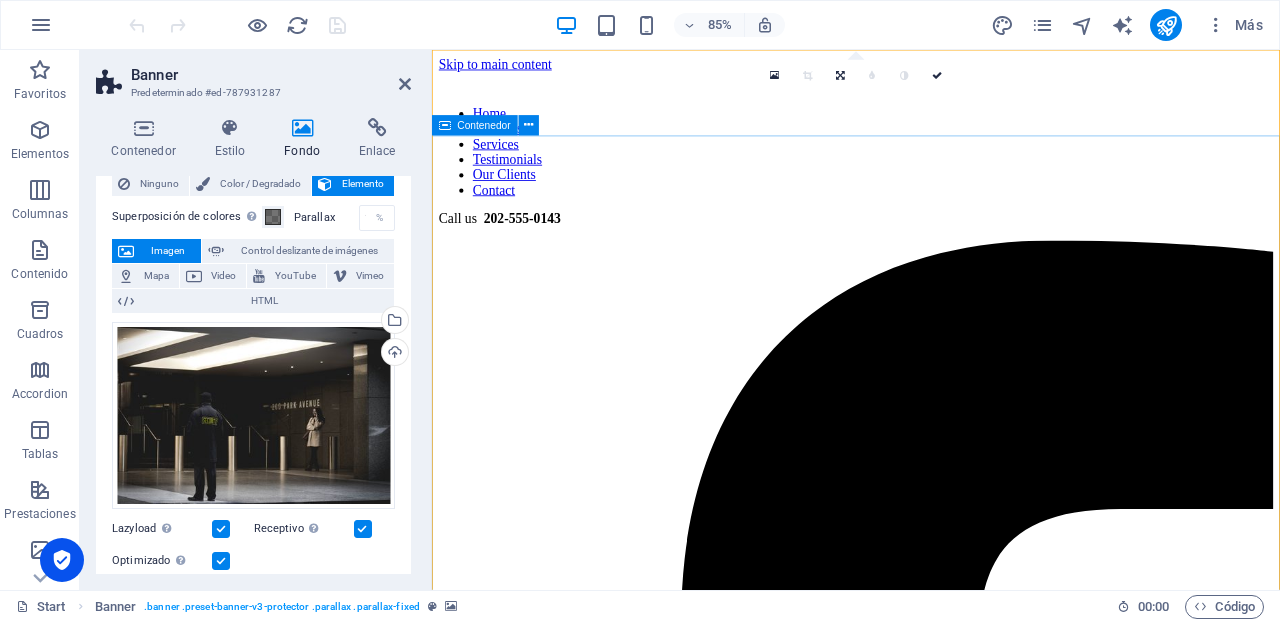 click at bounding box center (931, 5492) 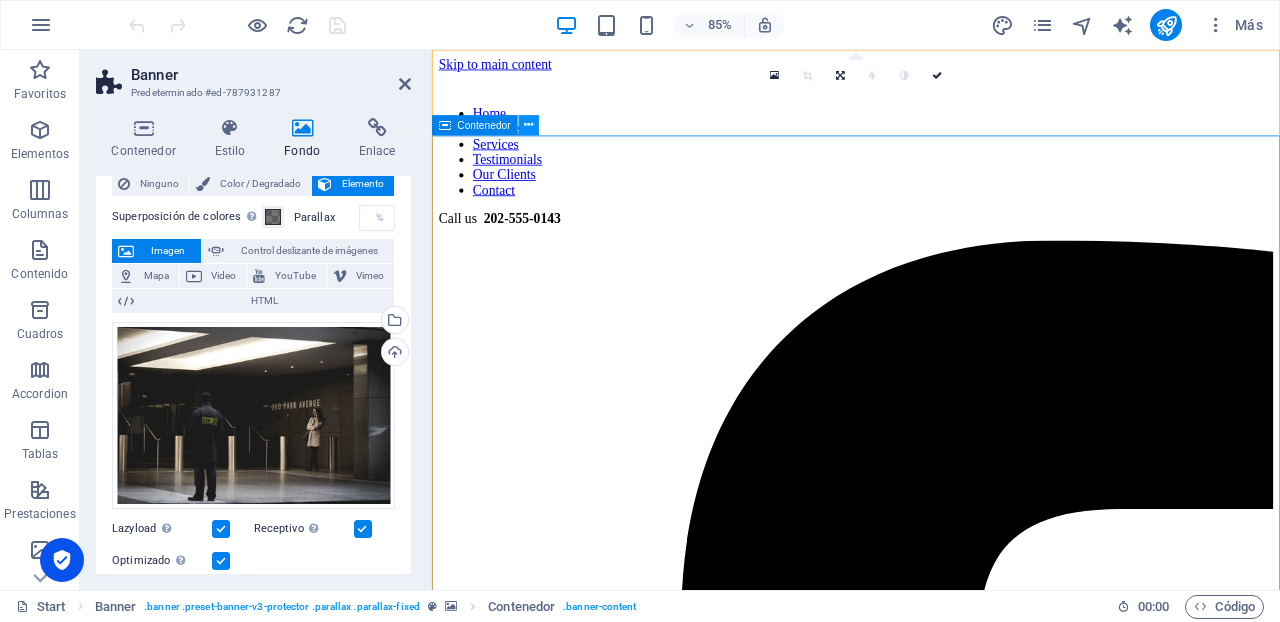 click at bounding box center (528, 126) 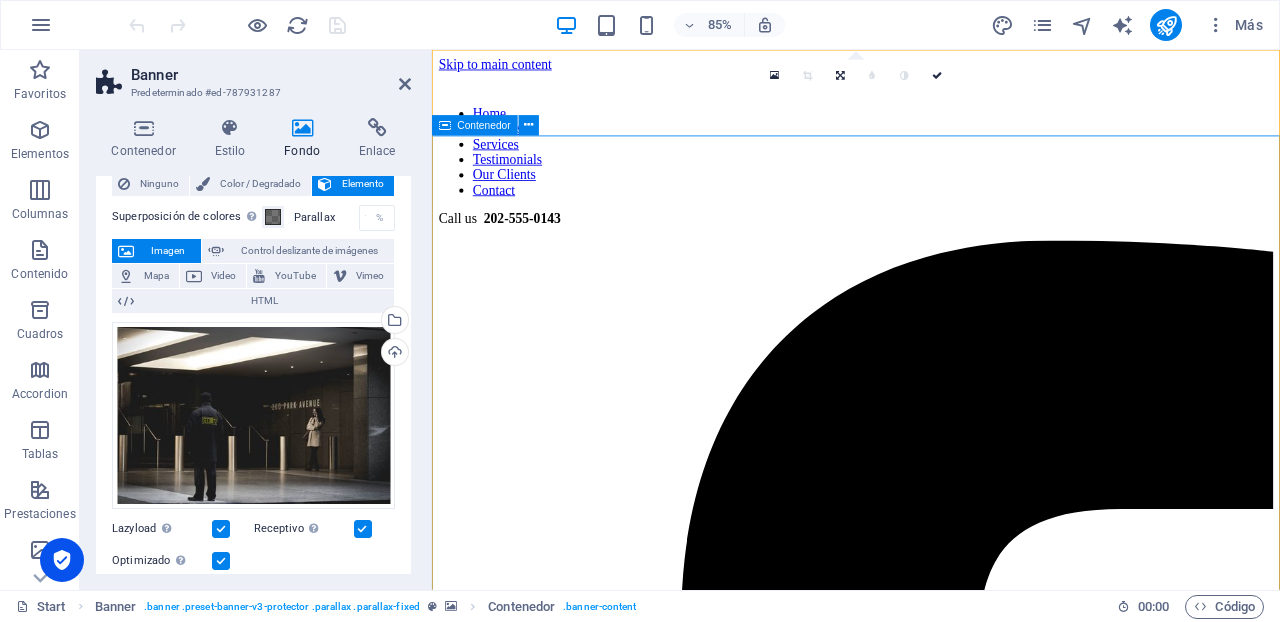 click at bounding box center [931, 5492] 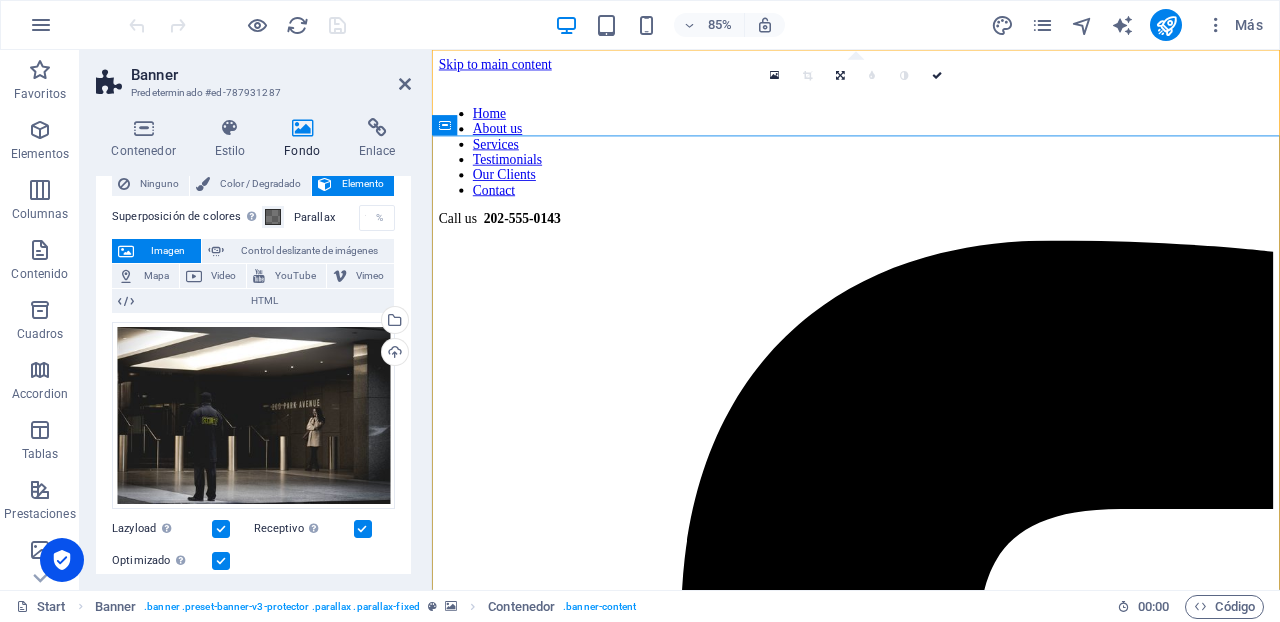 click on "Contenedor Estilo Fondo Enlace Tamaño Altura Predeterminado px rem % vh vw Alto mín 100 Ninguno px rem % vh vw Ancho Predeterminado px rem % em vh vw Ancho mín Ninguno px rem % vh vw Ancho del contenido Predeterminado Ancho personalizado Ancho Predeterminado px rem % em vh vw Ancho mín Ninguno px rem % vh vw Espaciado predeterminado Espaciado personalizado El espaciado y ancho del contenido predeterminado puede cambiarse en Diseño. Editar diseño Diseño (Flexbox) Alineación Determina flex-direction. Predeterminado Eje principal Determina la forma en la que los elementos deberían comportarse por el eje principal en este contenedor (contenido justificado). Predeterminado Eje lateral Controla la dirección vertical del elemento en el contenedor (alinear elementos). Predeterminado Ajuste Predeterminado Habilitado Deshabilitado Relleno Controla las distancias y la dirección de los elementos en el eje Y en varias líneas (alinear contenido). Predeterminado Accessibility Role Ninguno Alert" at bounding box center (253, 346) 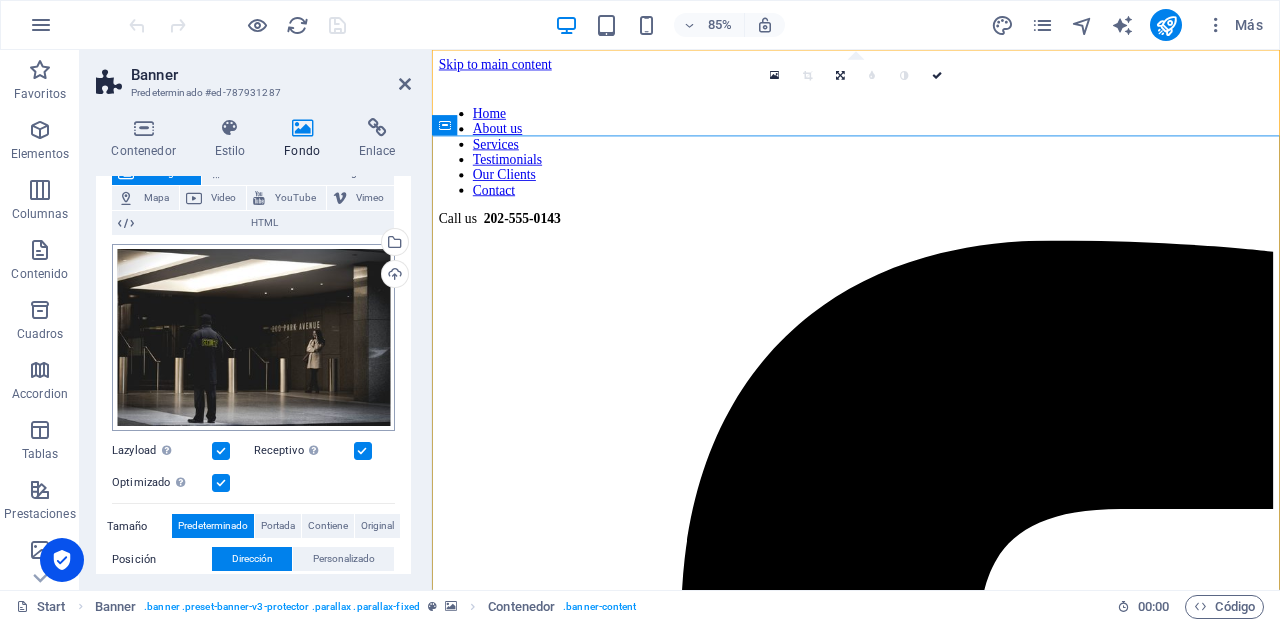 scroll, scrollTop: 123, scrollLeft: 0, axis: vertical 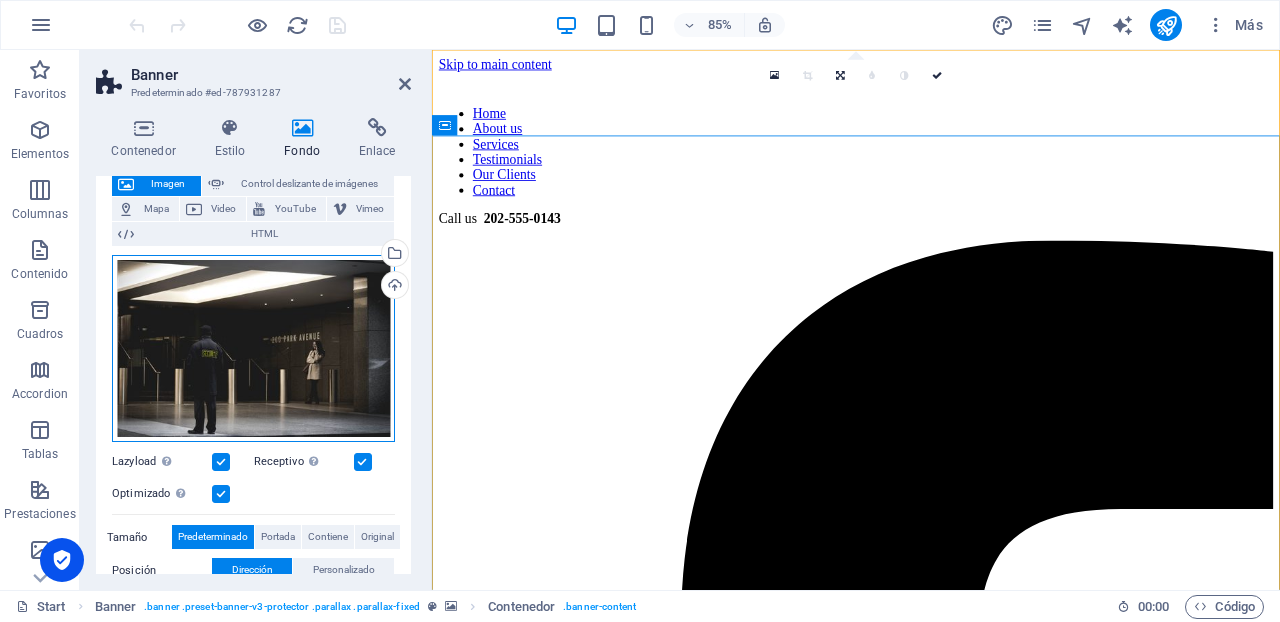 click on "Arrastra archivos aquí, haz clic para escoger archivos o  selecciona archivos de Archivos o de nuestra galería gratuita de fotos y vídeos" at bounding box center (253, 348) 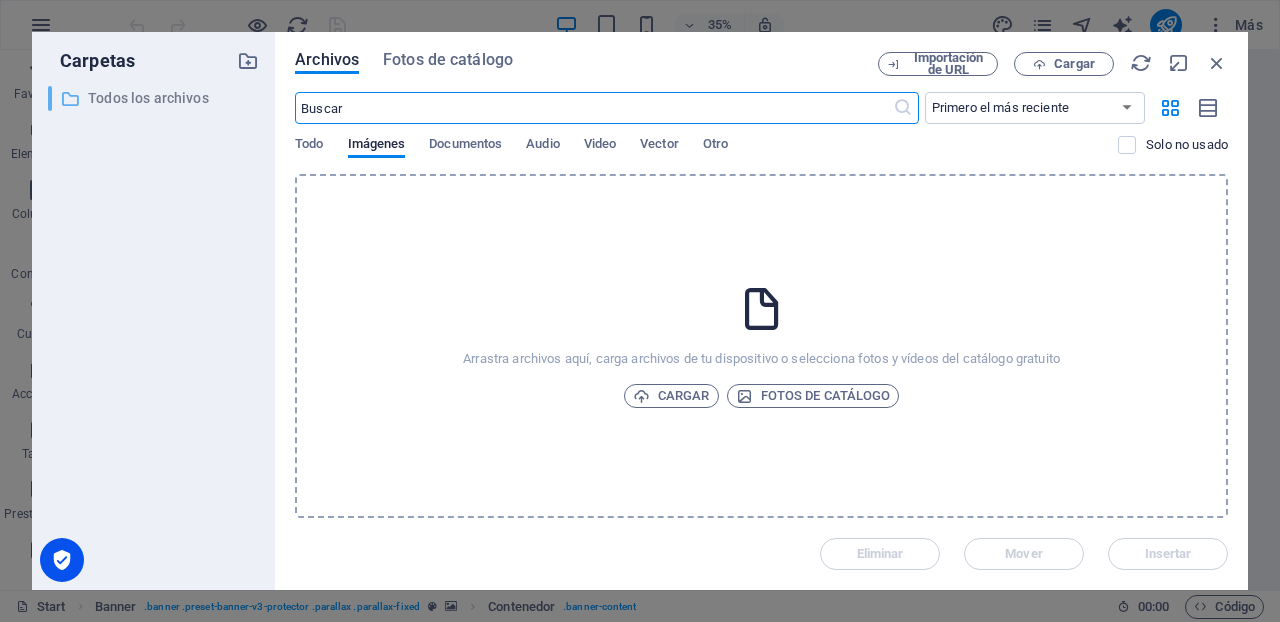 click on "Todos los archivos" at bounding box center [155, 98] 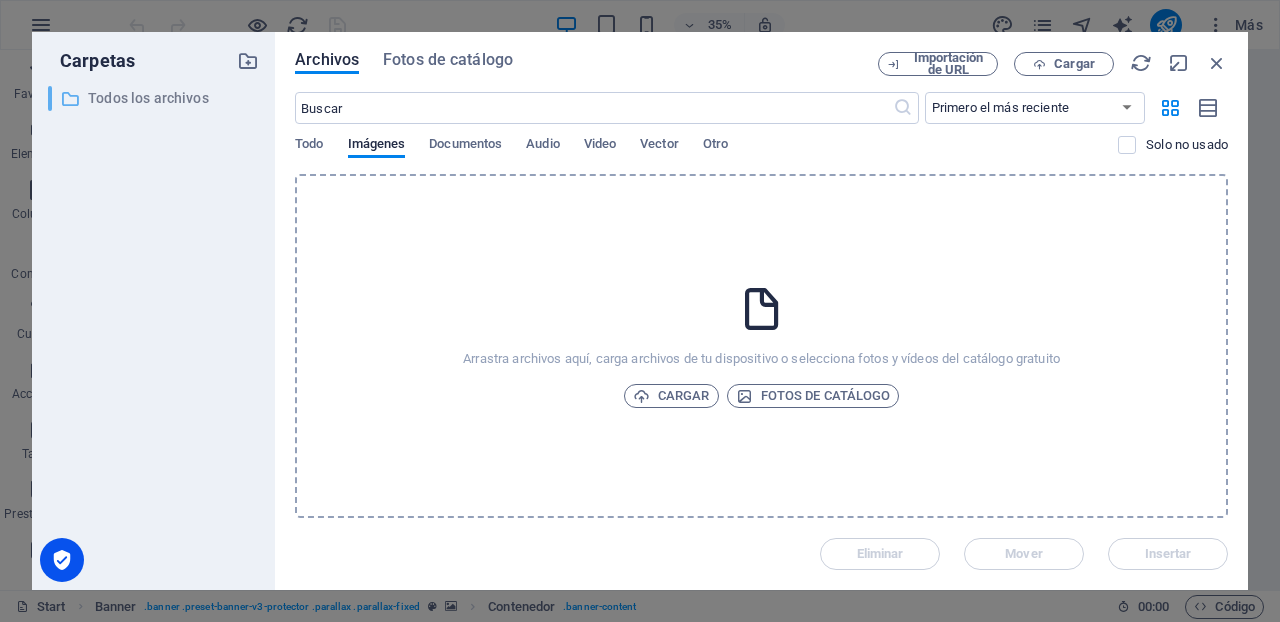 click on "Todos los archivos" at bounding box center (155, 98) 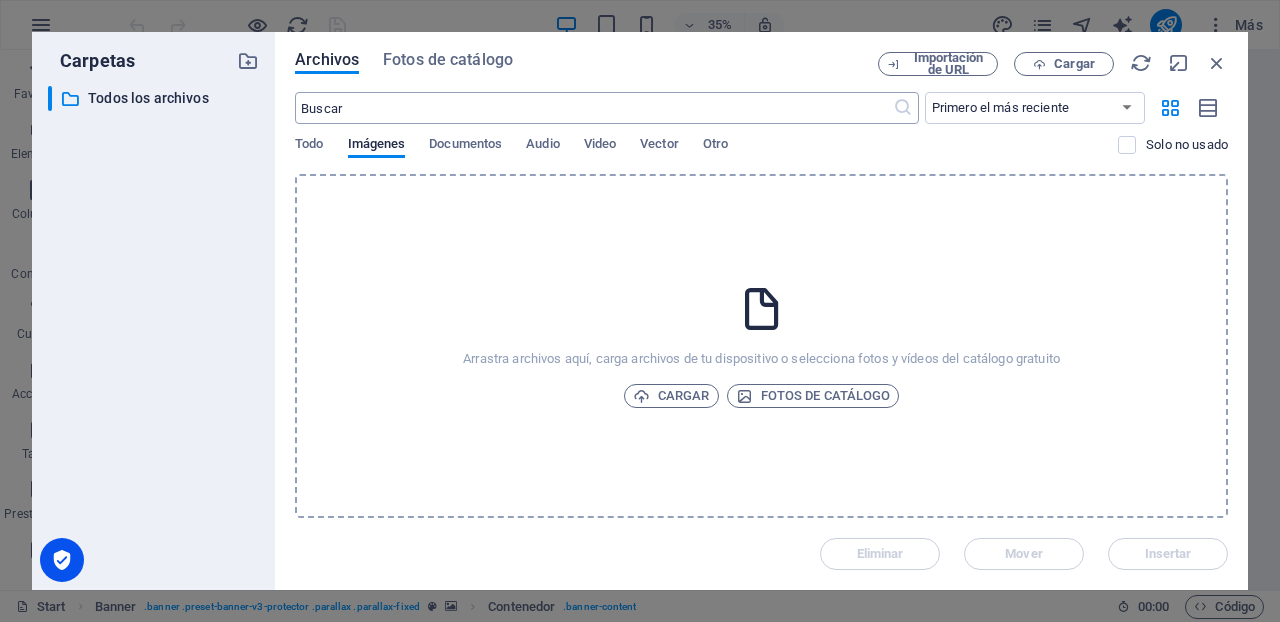 click at bounding box center [903, 108] 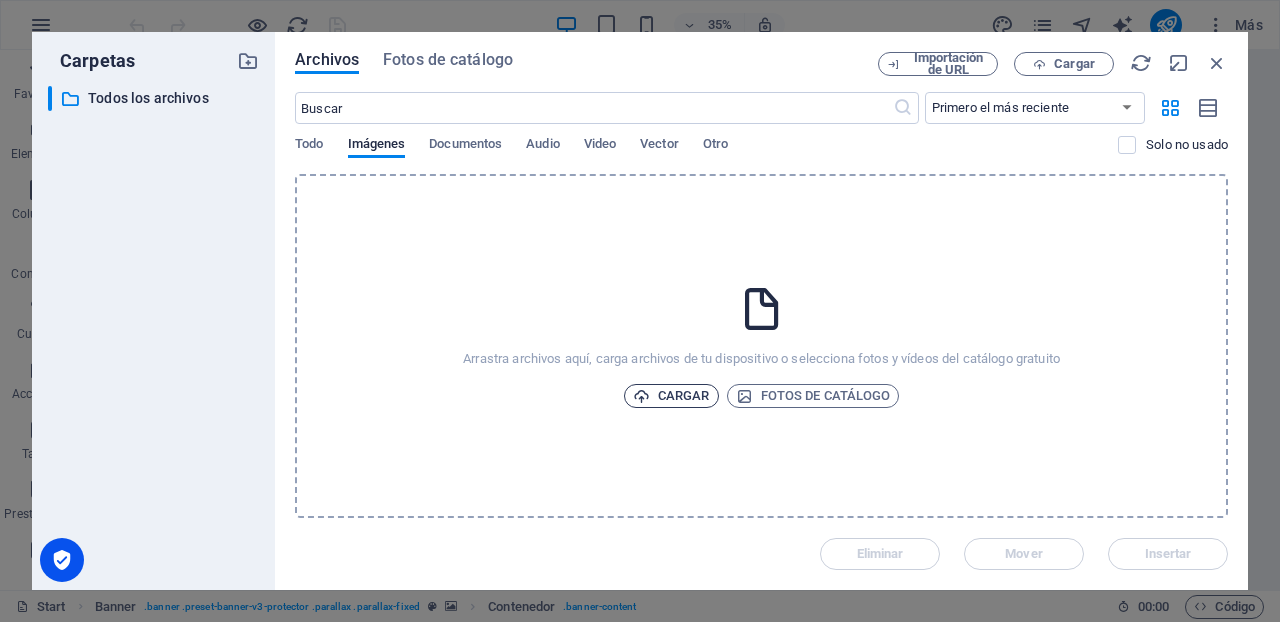 click on "Cargar" at bounding box center (671, 396) 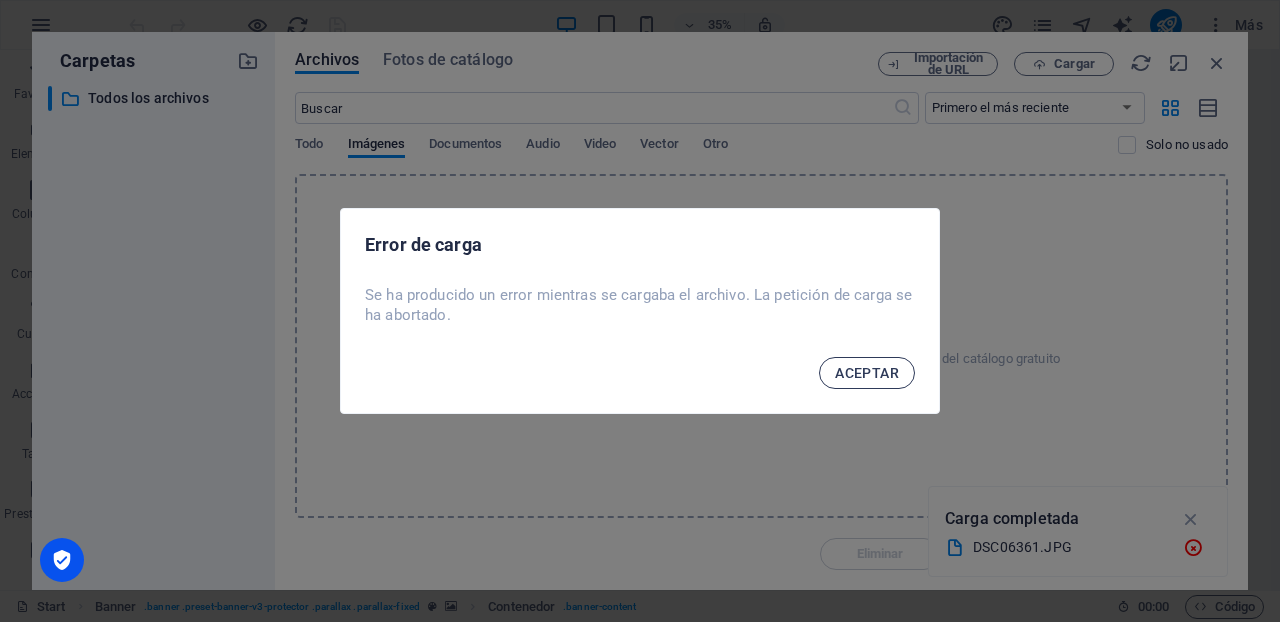 click on "ACEPTAR" at bounding box center (867, 373) 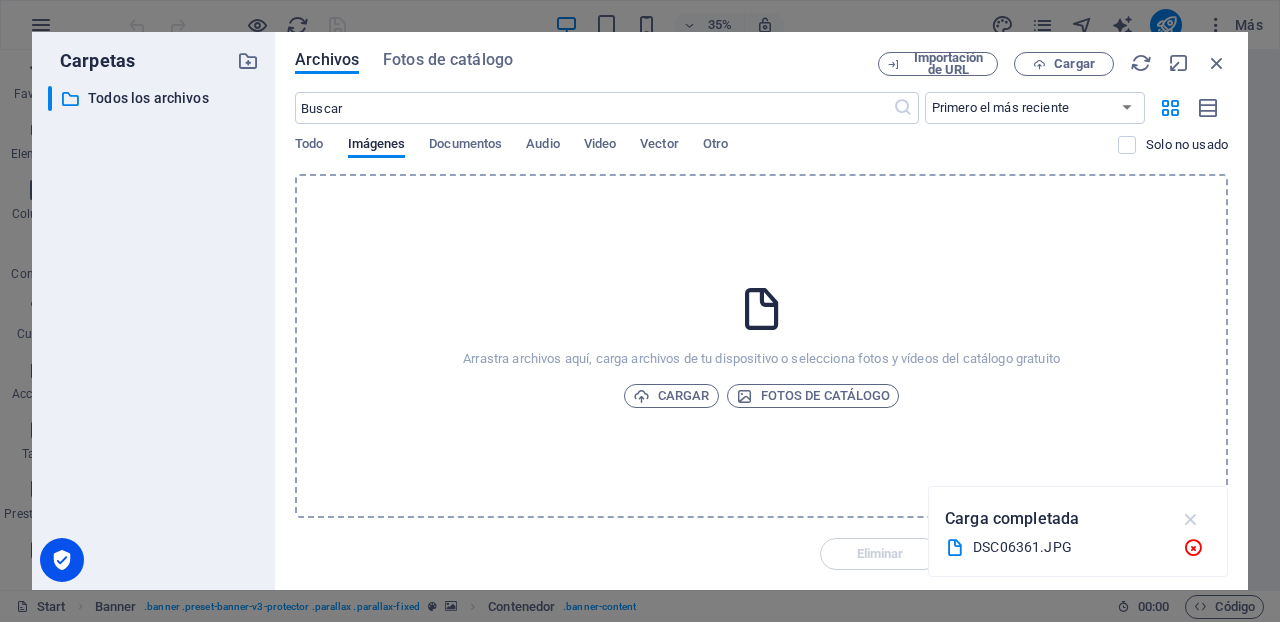 click at bounding box center [1191, 519] 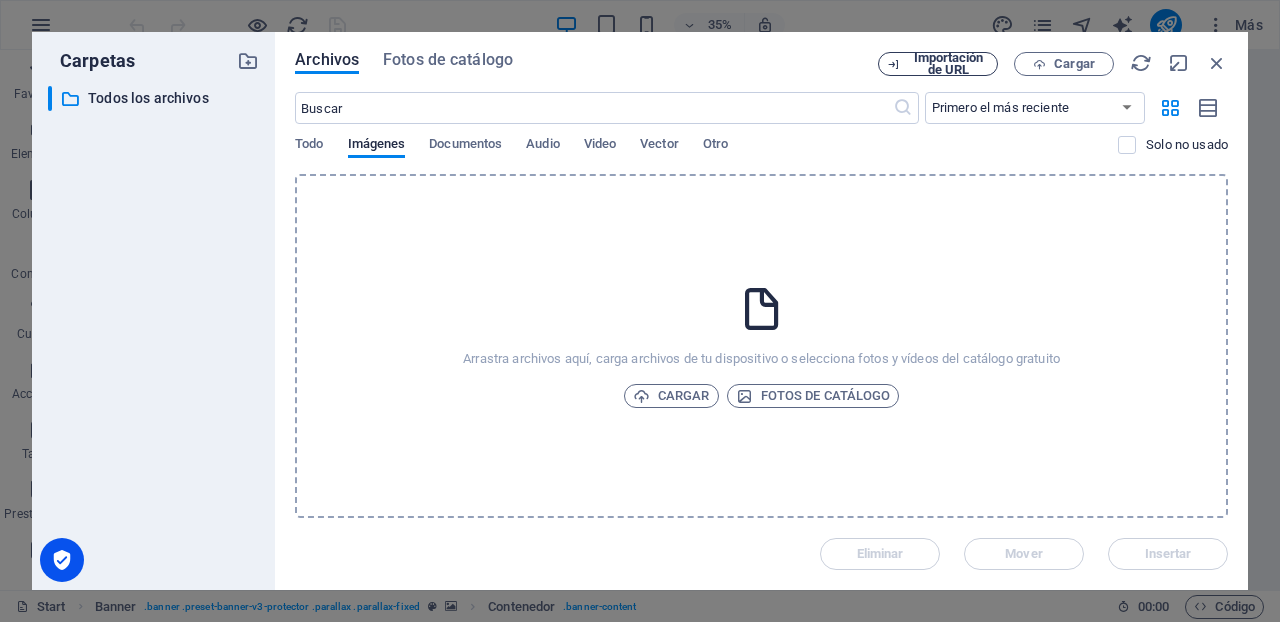 click on "Importación de URL" at bounding box center [948, 64] 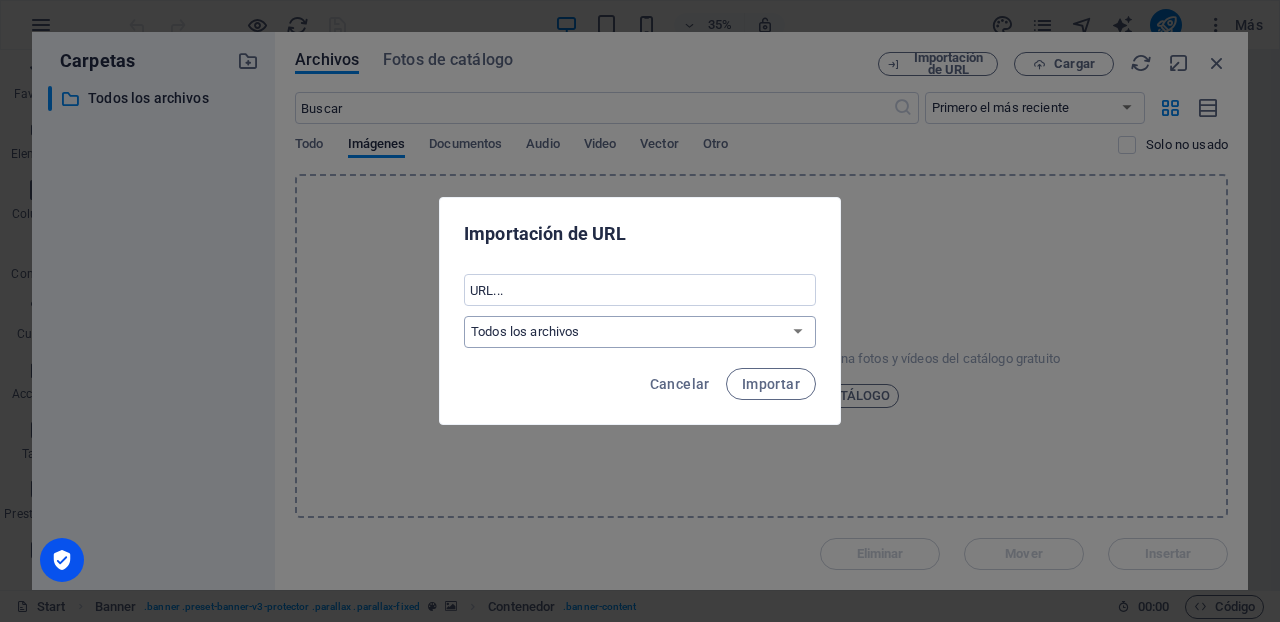 click on "Todos los archivos" at bounding box center [640, 332] 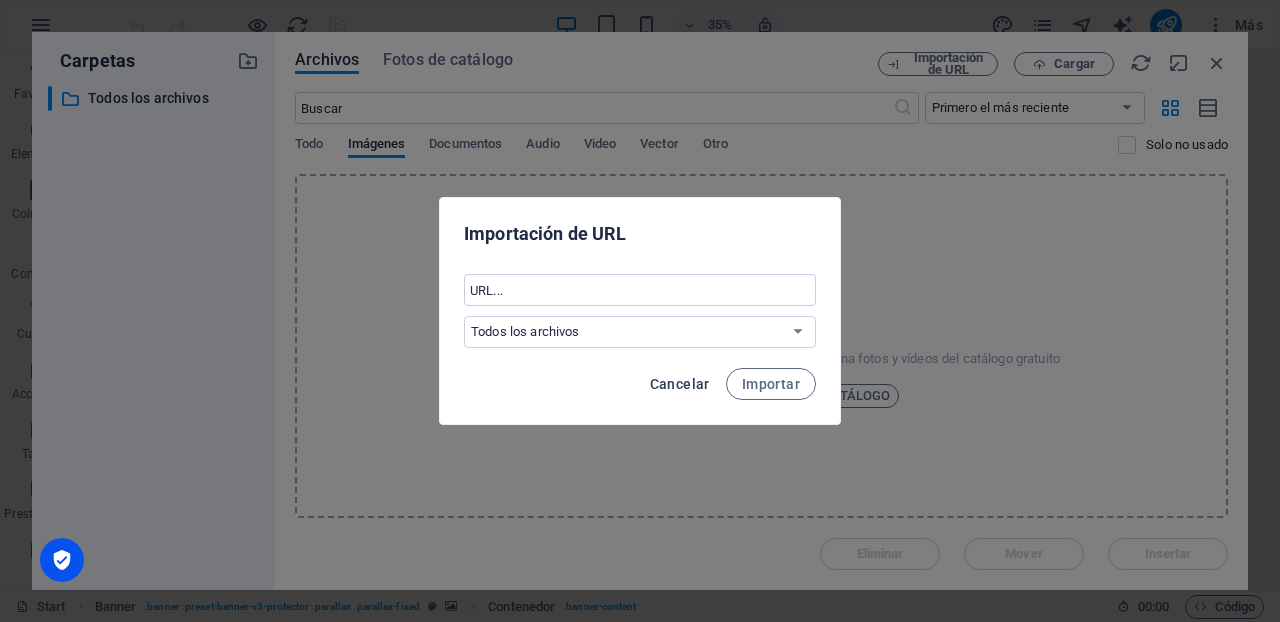 click on "Cancelar" at bounding box center [680, 384] 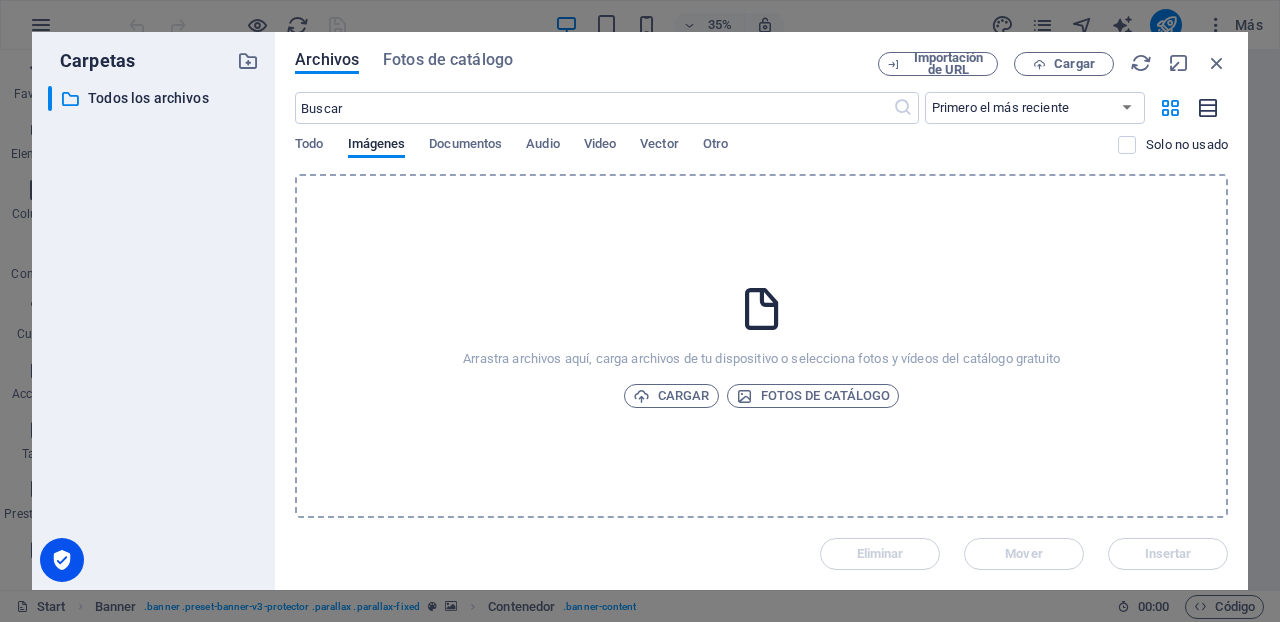 click at bounding box center [1209, 108] 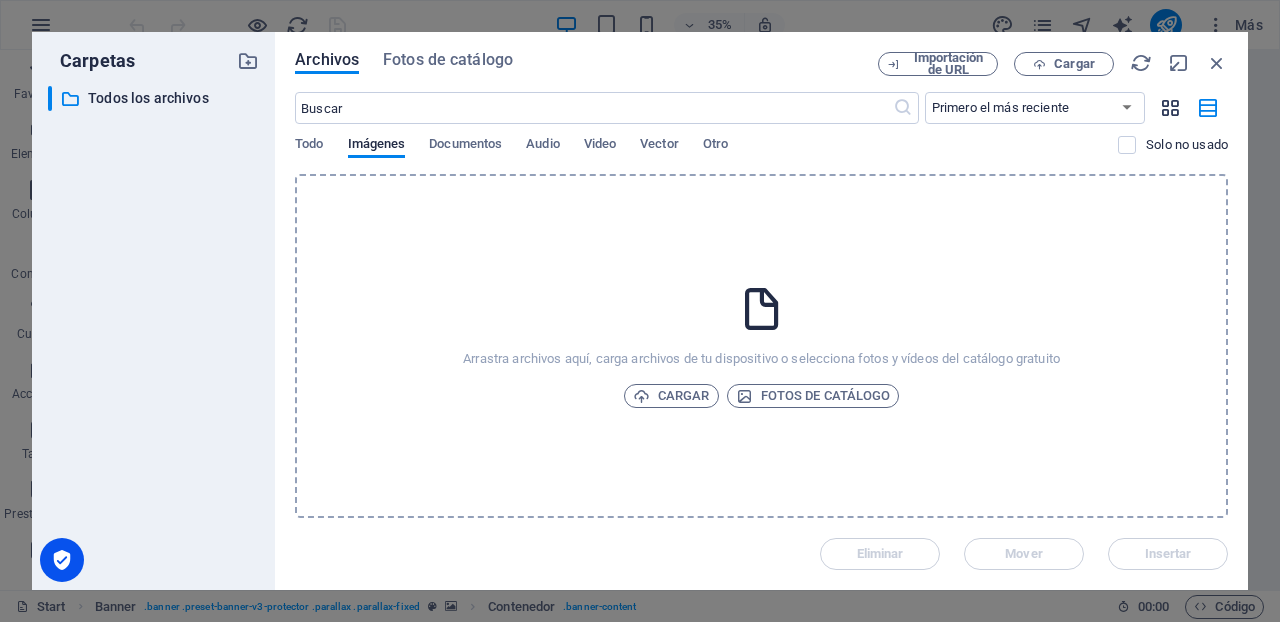 click at bounding box center (1170, 108) 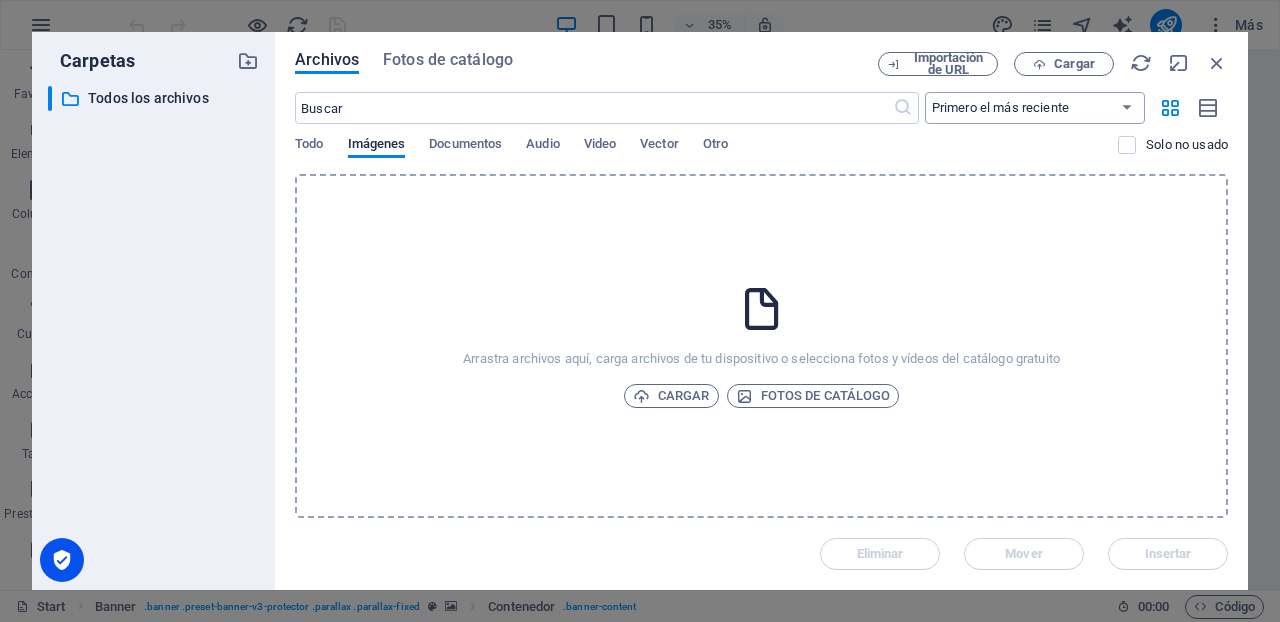 click on "Primero el más reciente Primero el más antiguo Nombre (A-Z) Nombre (Z-A) Tamaño (0-9) Tamaño (9-0) Resolución (0-9) Resolución (9-0)" at bounding box center [1035, 108] 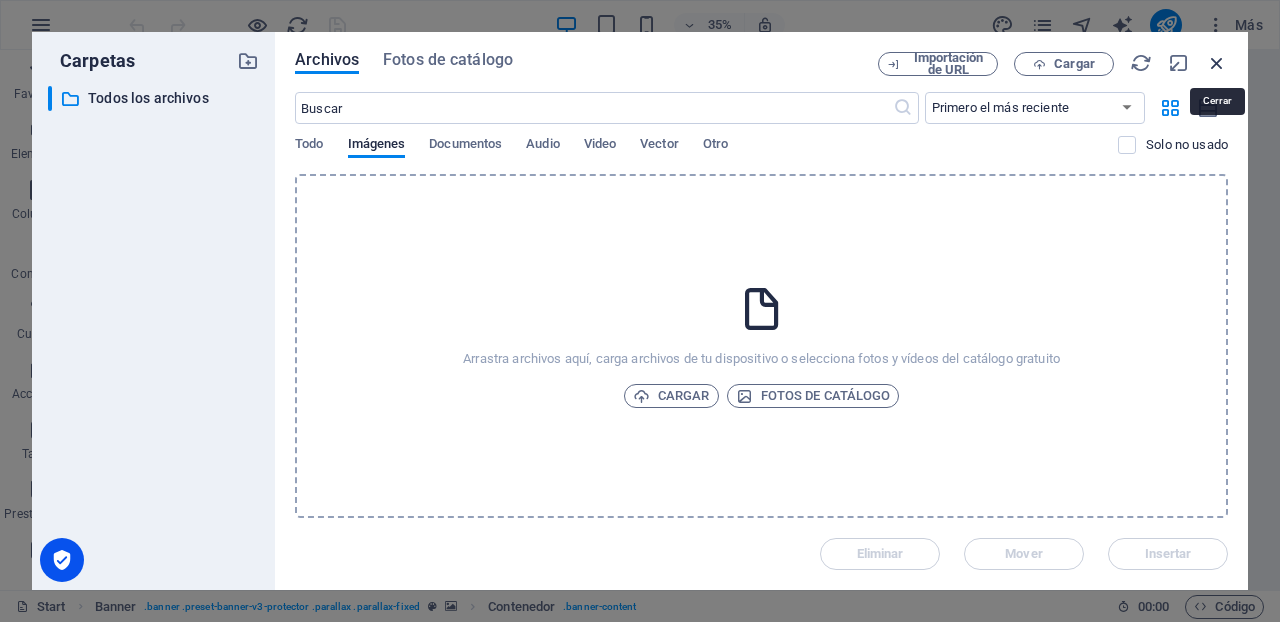 click at bounding box center (1217, 63) 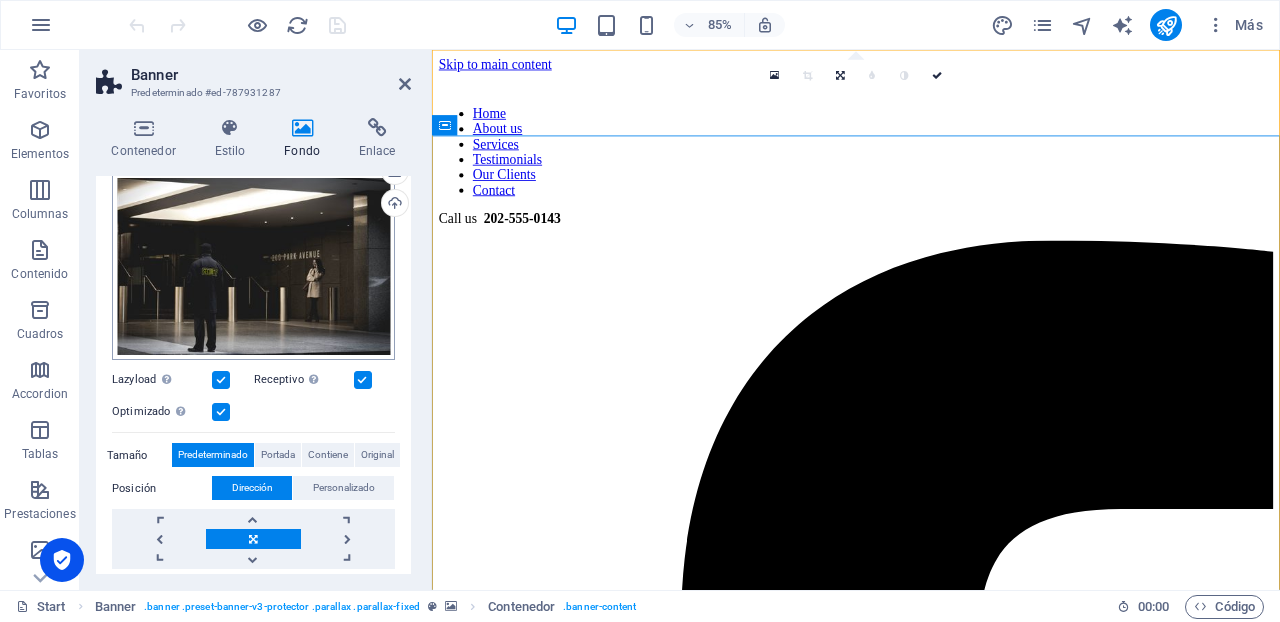 scroll, scrollTop: 215, scrollLeft: 0, axis: vertical 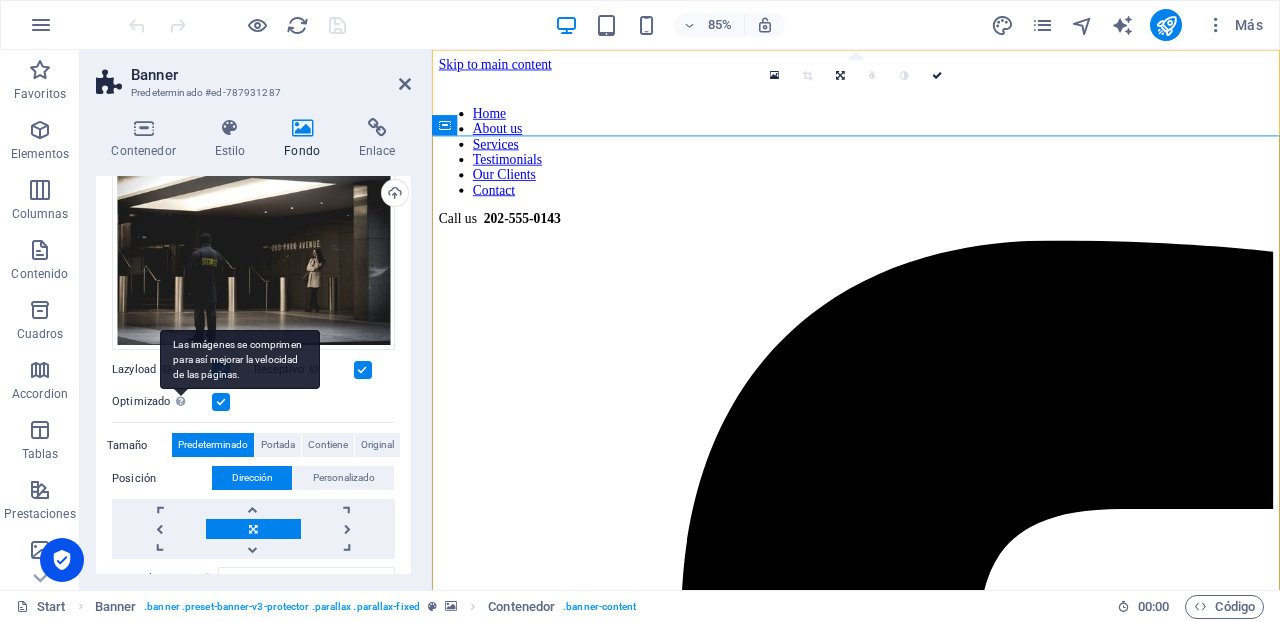 click on "Las imágenes se comprimen para así mejorar la velocidad de las páginas." at bounding box center (240, 360) 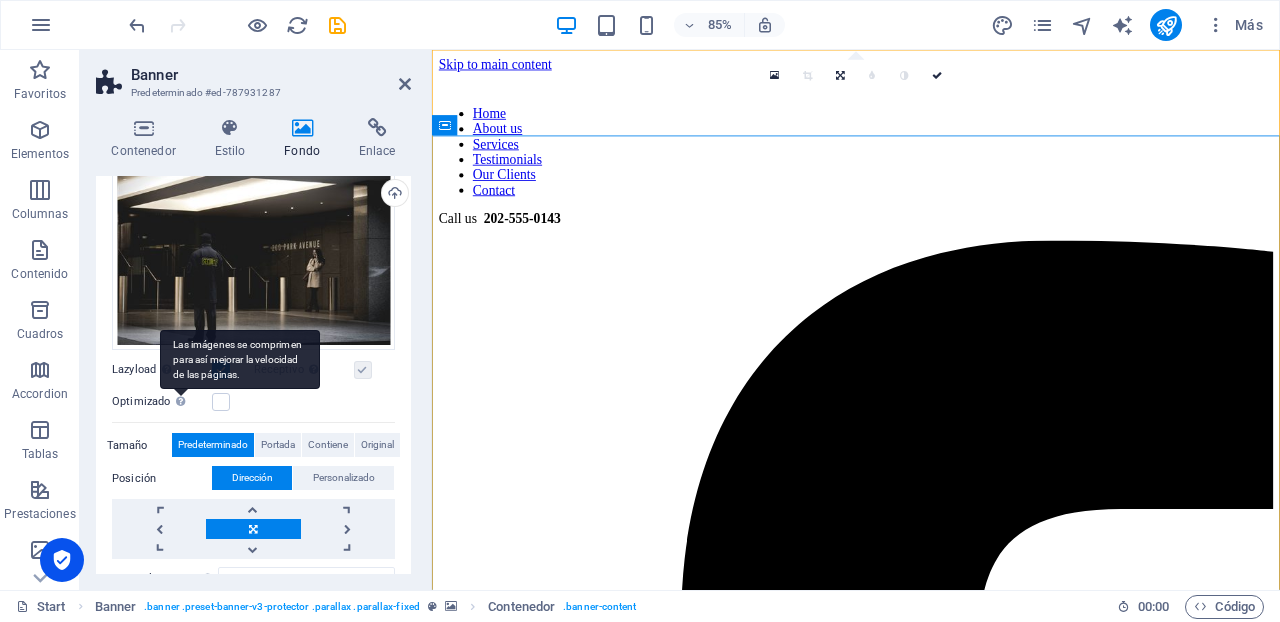 scroll, scrollTop: 229, scrollLeft: 0, axis: vertical 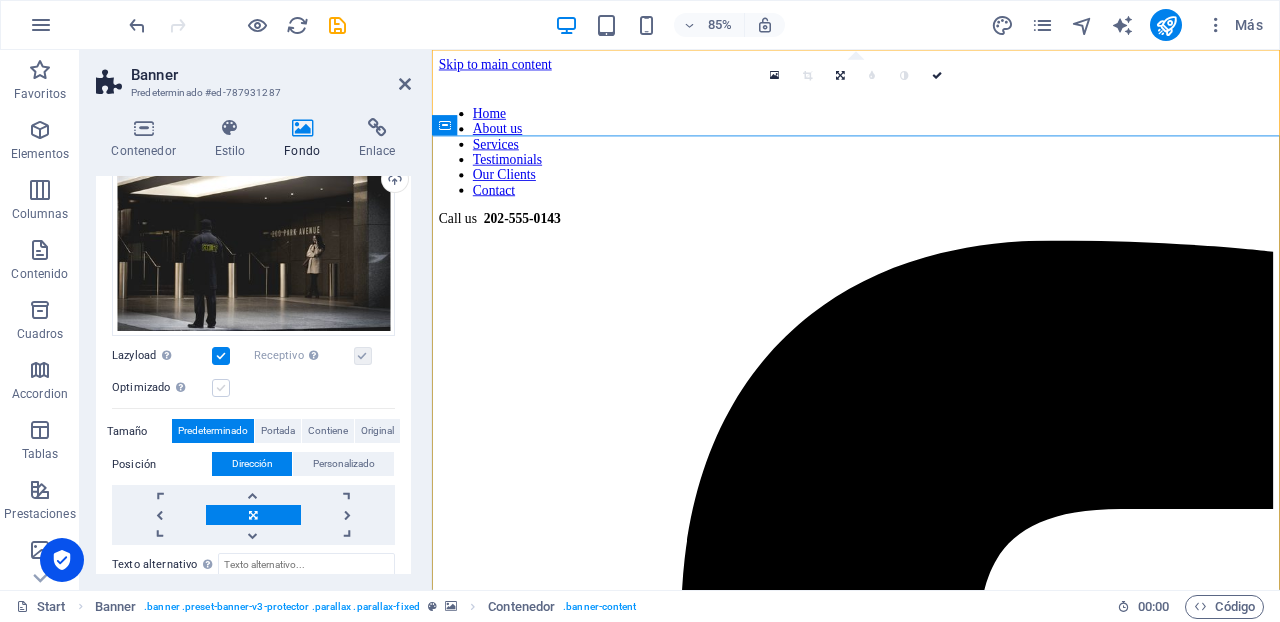 click at bounding box center (221, 388) 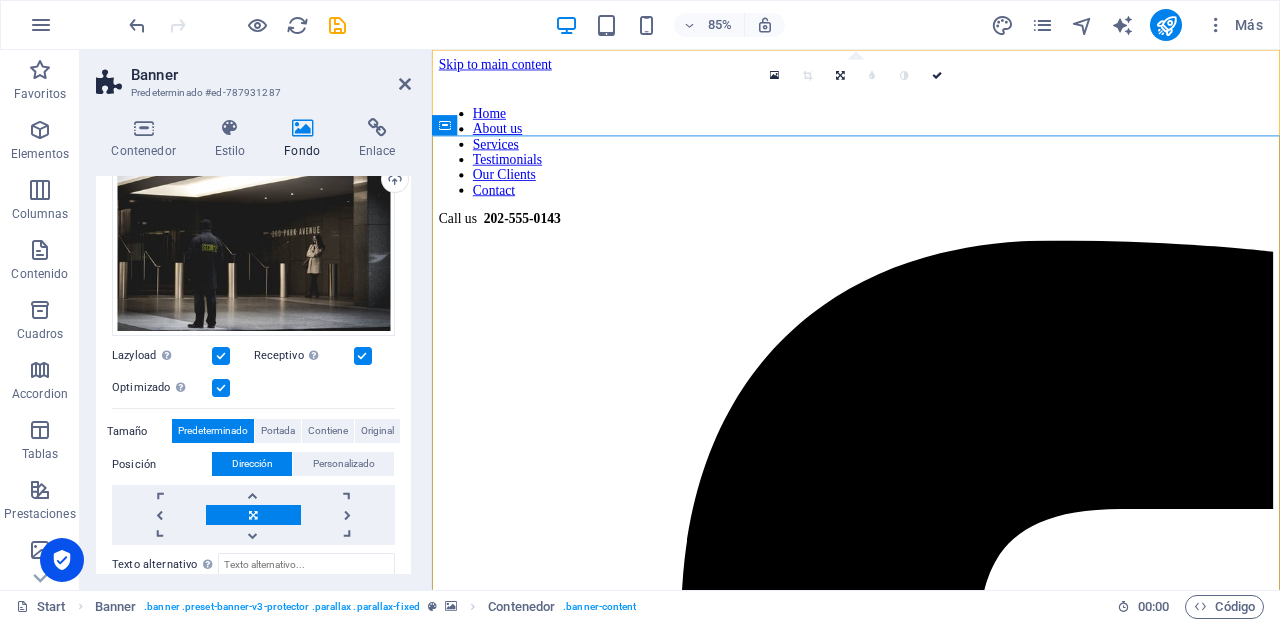 click at bounding box center [221, 356] 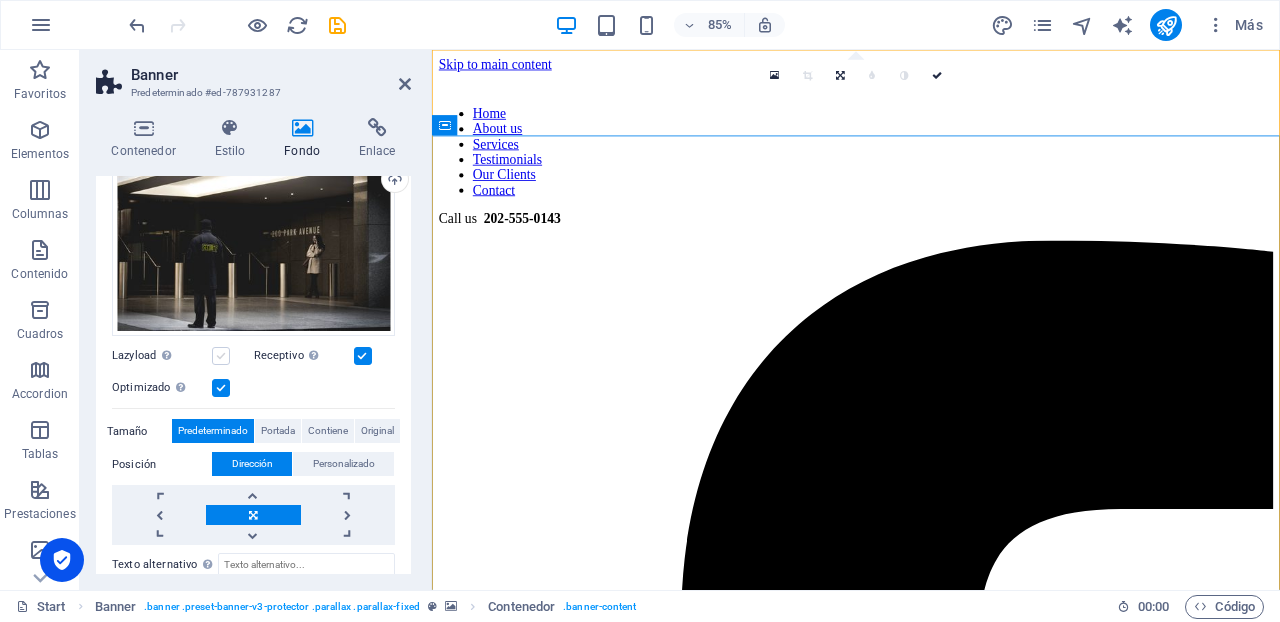 click at bounding box center (221, 356) 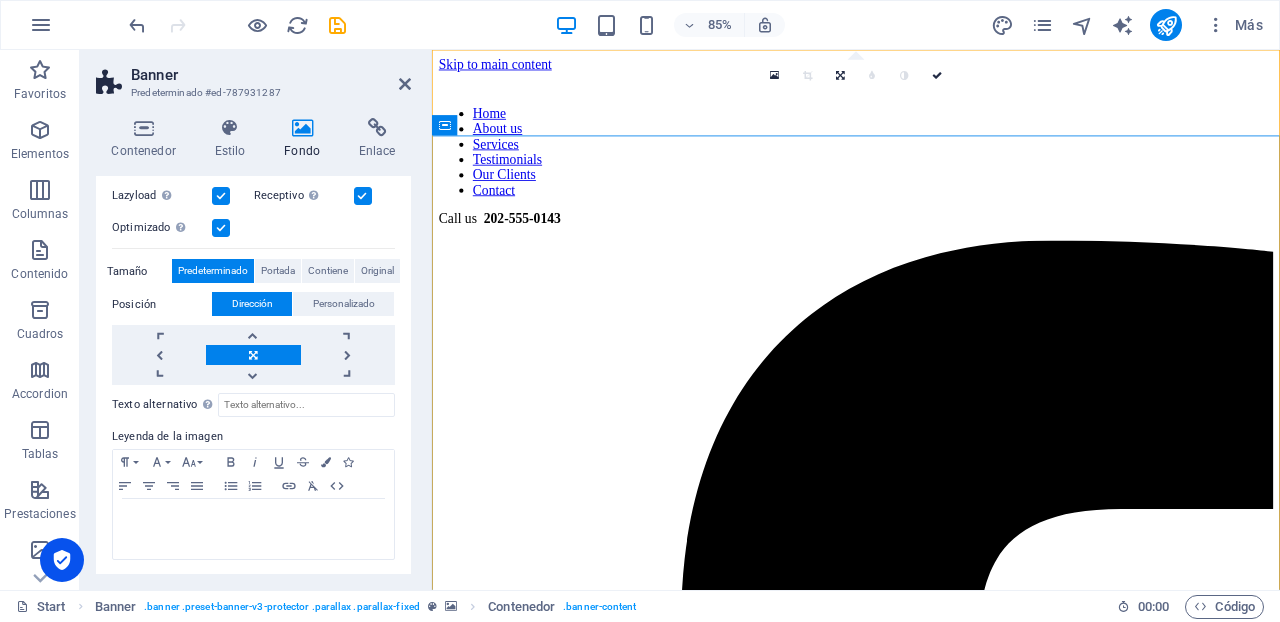 scroll, scrollTop: 0, scrollLeft: 0, axis: both 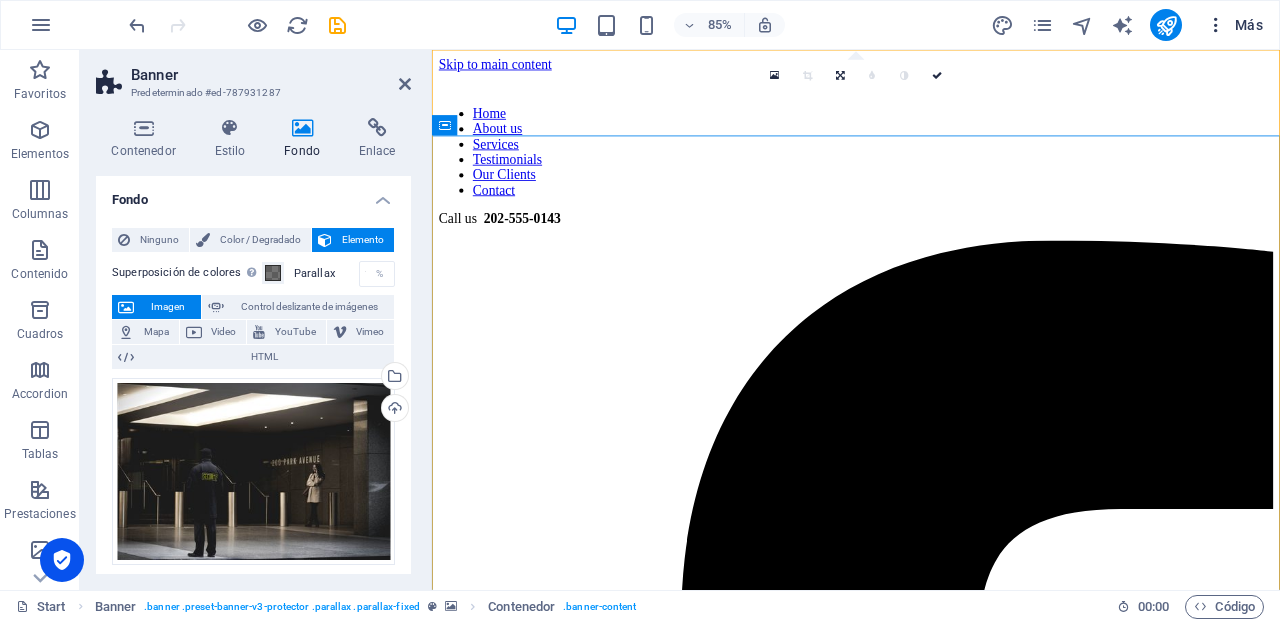 click at bounding box center (1216, 25) 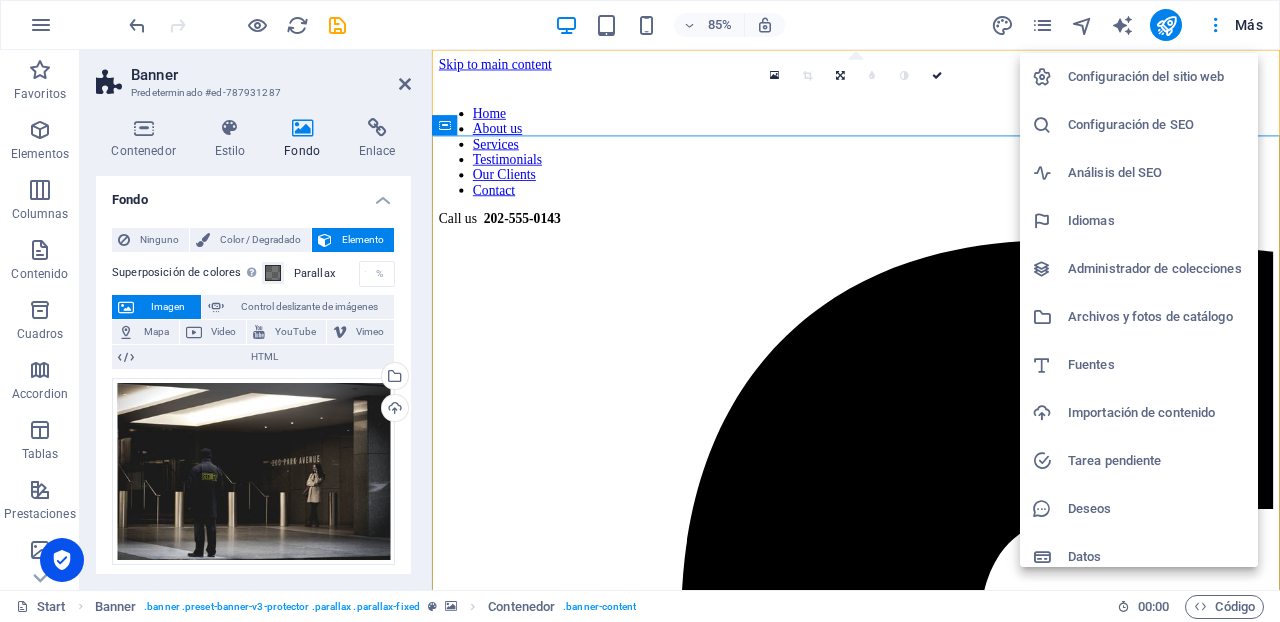 click on "Configuración del sitio web" at bounding box center (1157, 77) 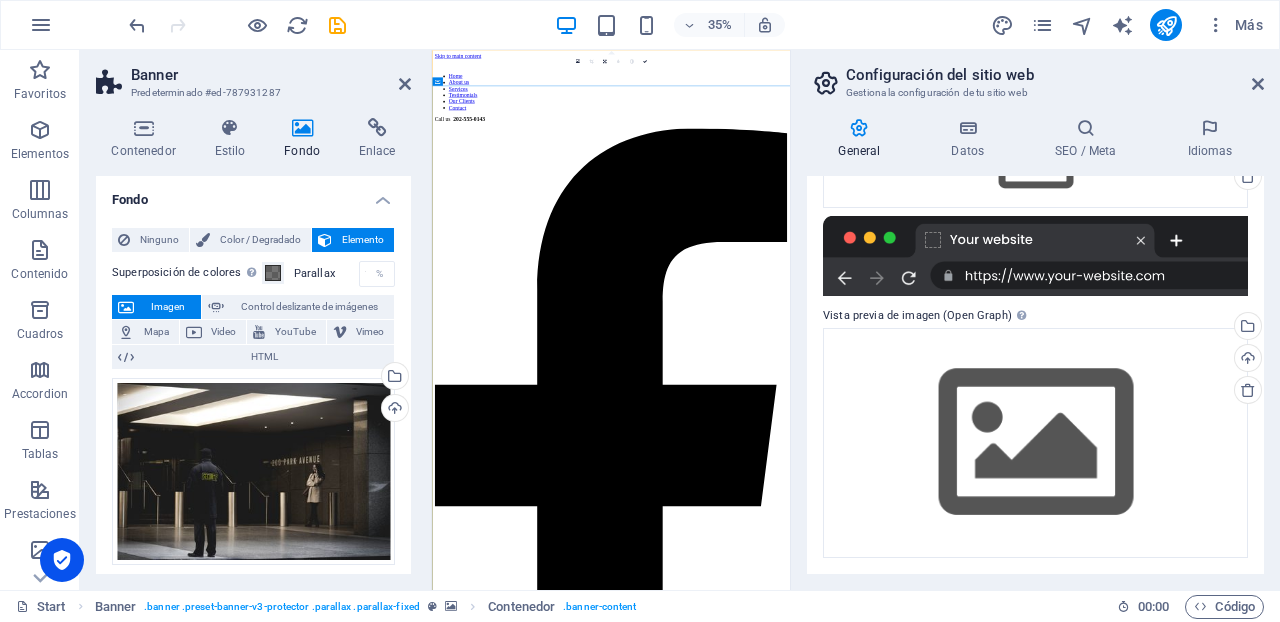 scroll, scrollTop: 0, scrollLeft: 0, axis: both 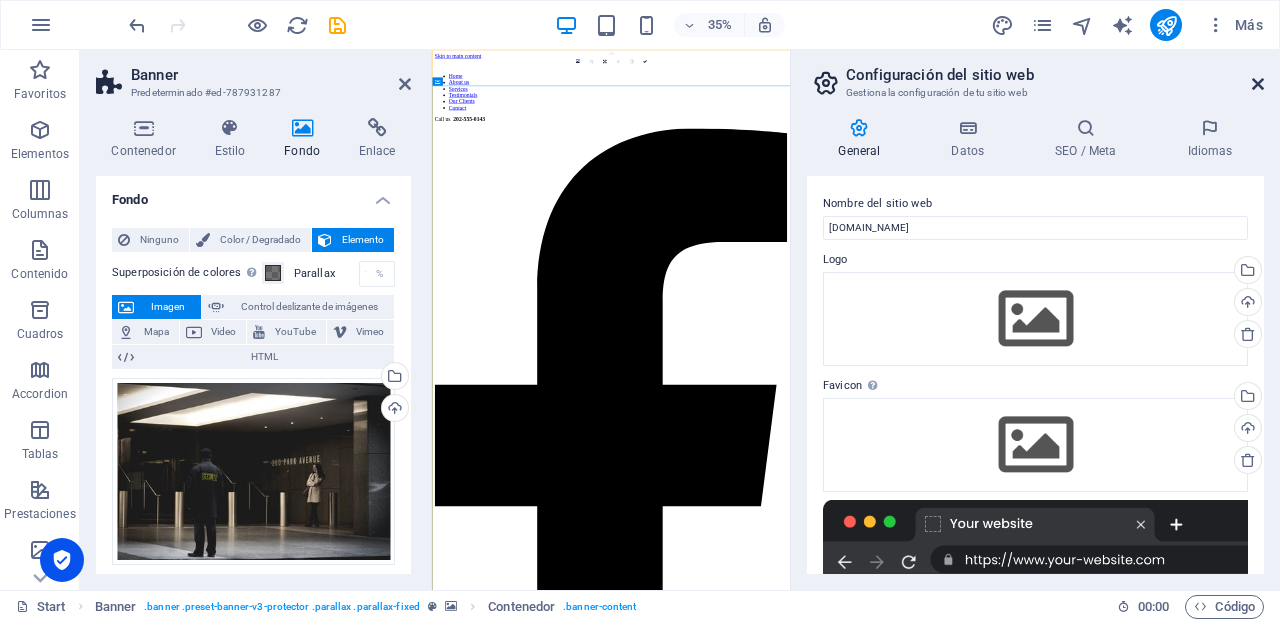 click at bounding box center (1258, 84) 